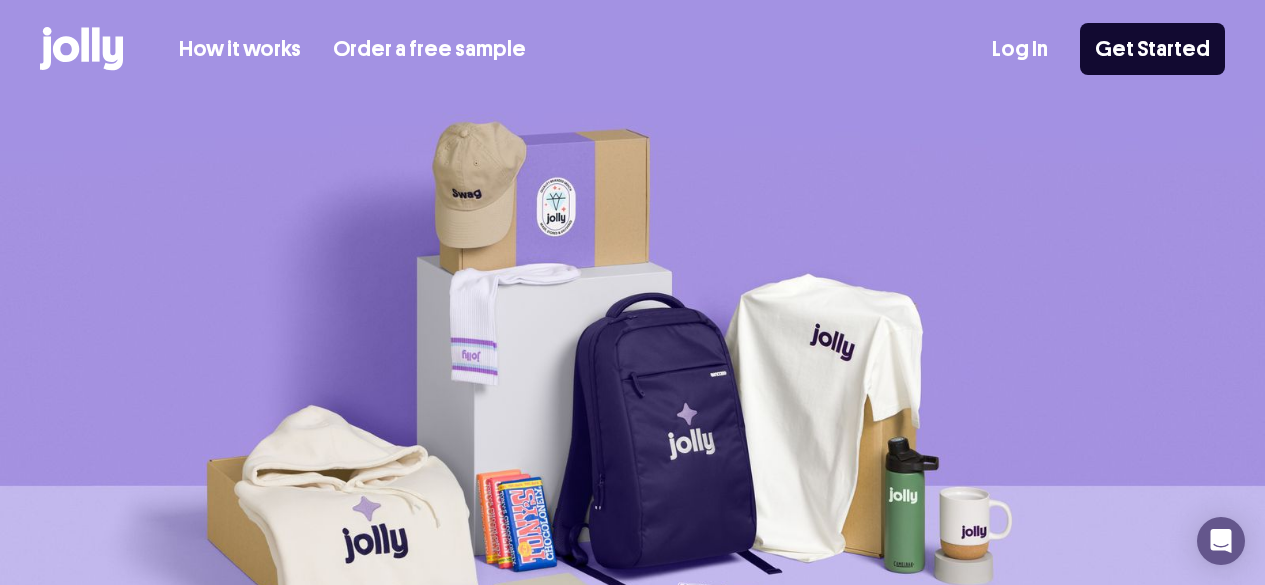 scroll, scrollTop: 0, scrollLeft: 0, axis: both 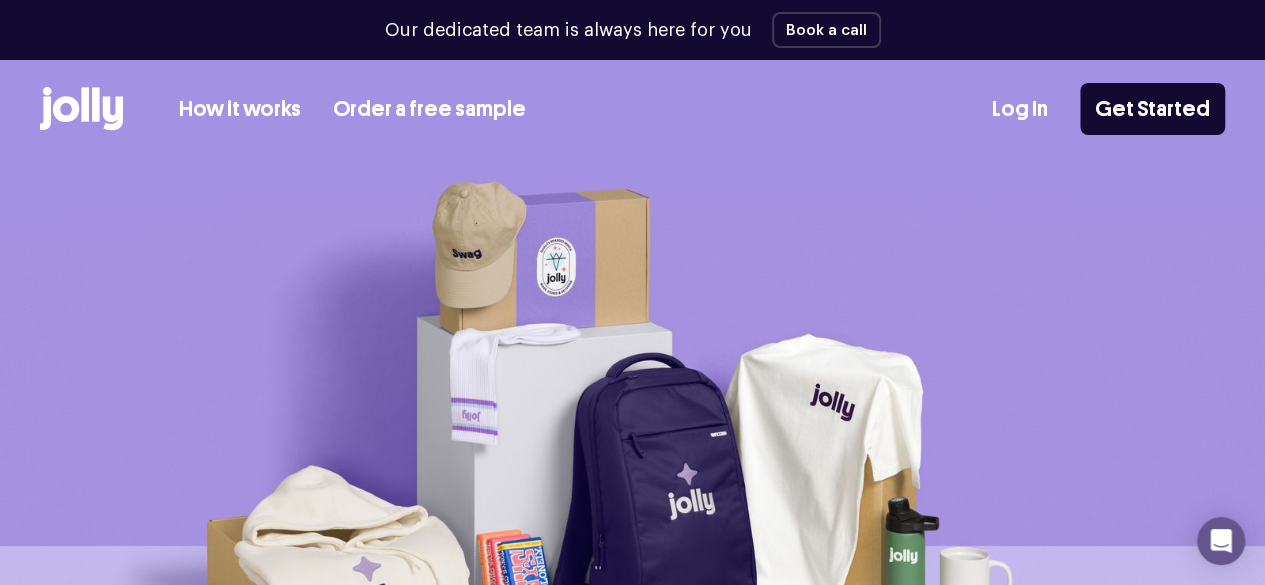 click on "How it works" at bounding box center (240, 109) 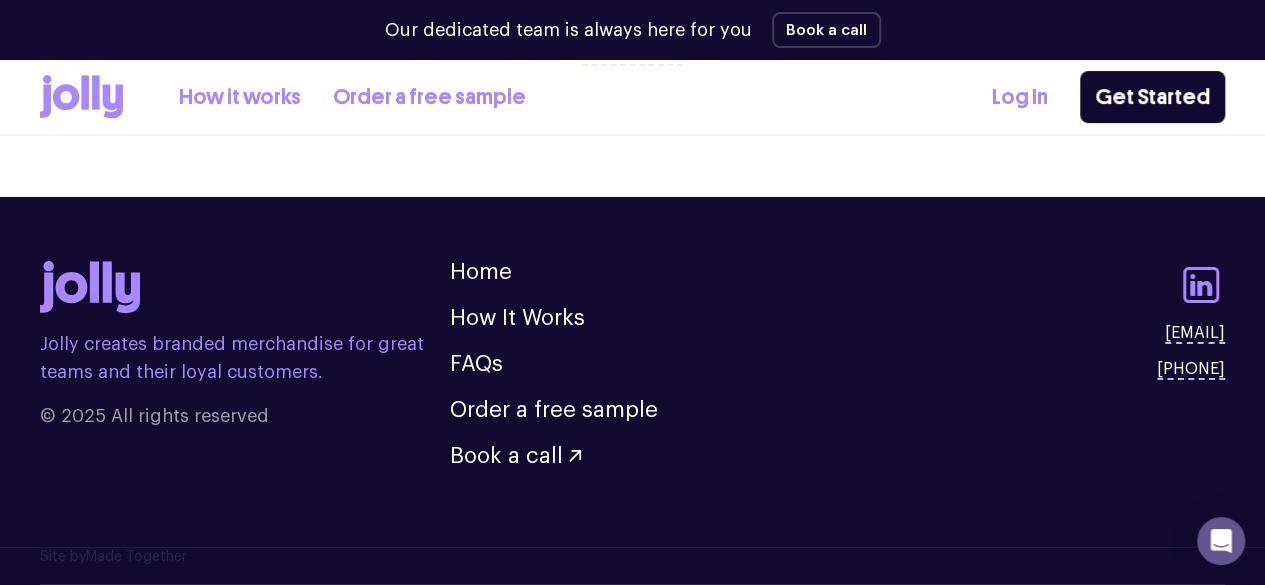 scroll, scrollTop: 4454, scrollLeft: 0, axis: vertical 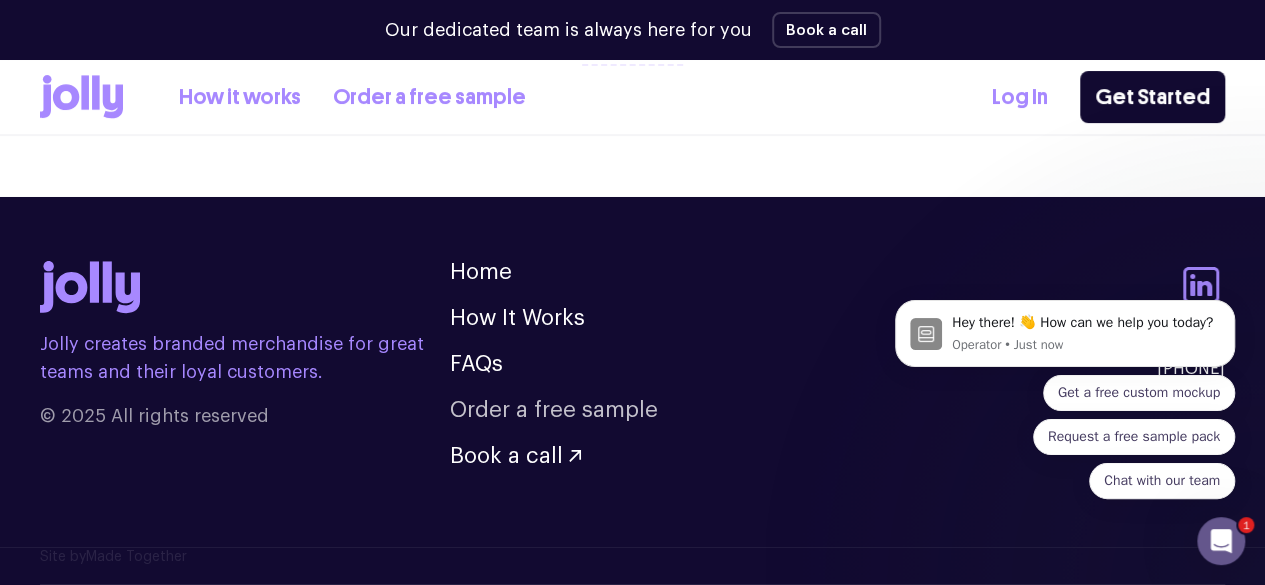 click on "Order a free sample" at bounding box center (554, 410) 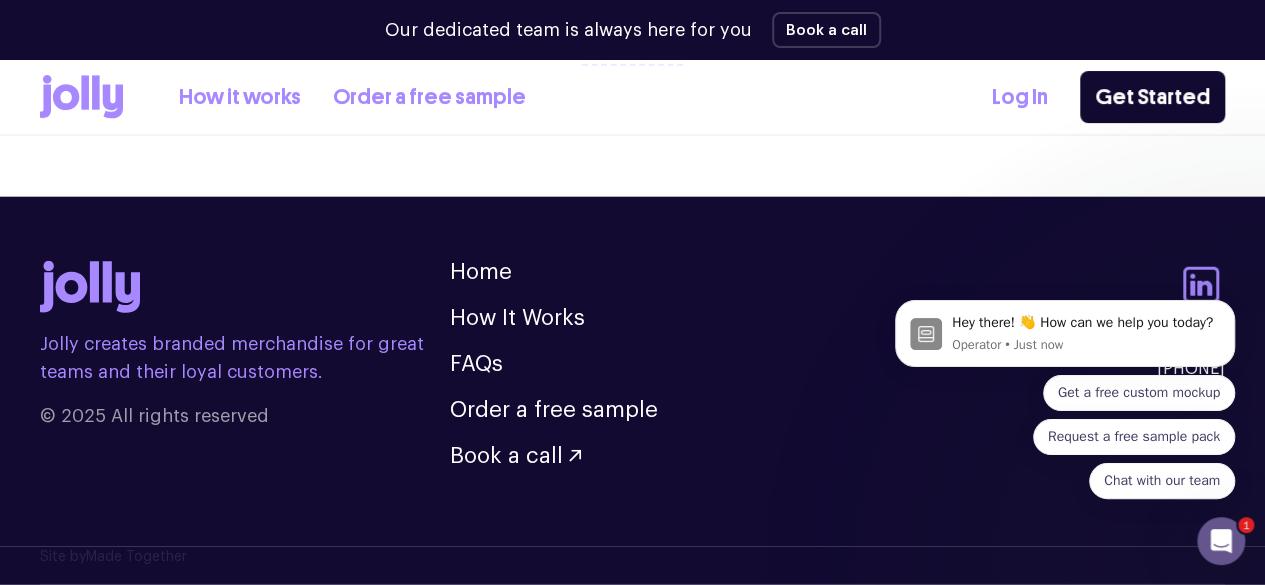 scroll, scrollTop: 2560, scrollLeft: 0, axis: vertical 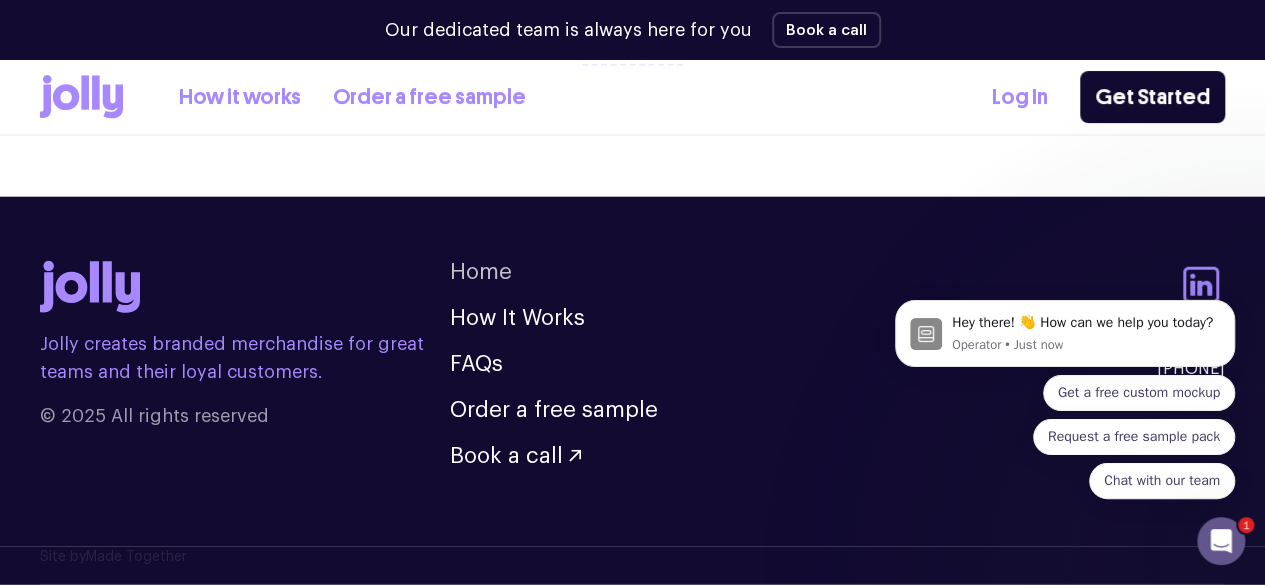 click on "Home" at bounding box center (481, 272) 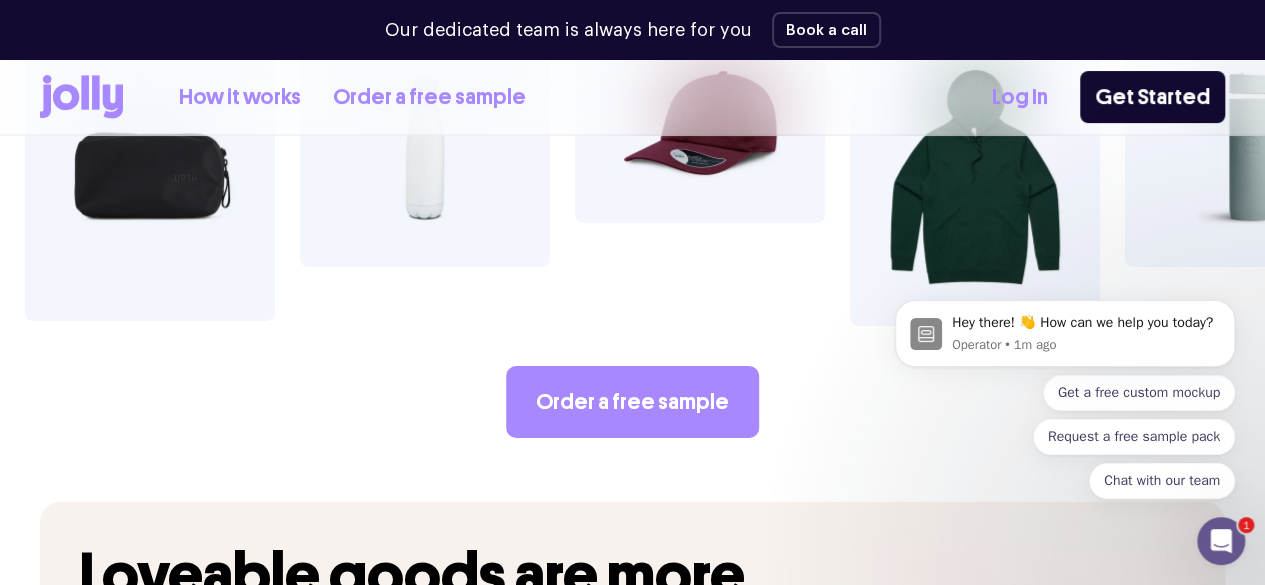scroll, scrollTop: 3461, scrollLeft: 0, axis: vertical 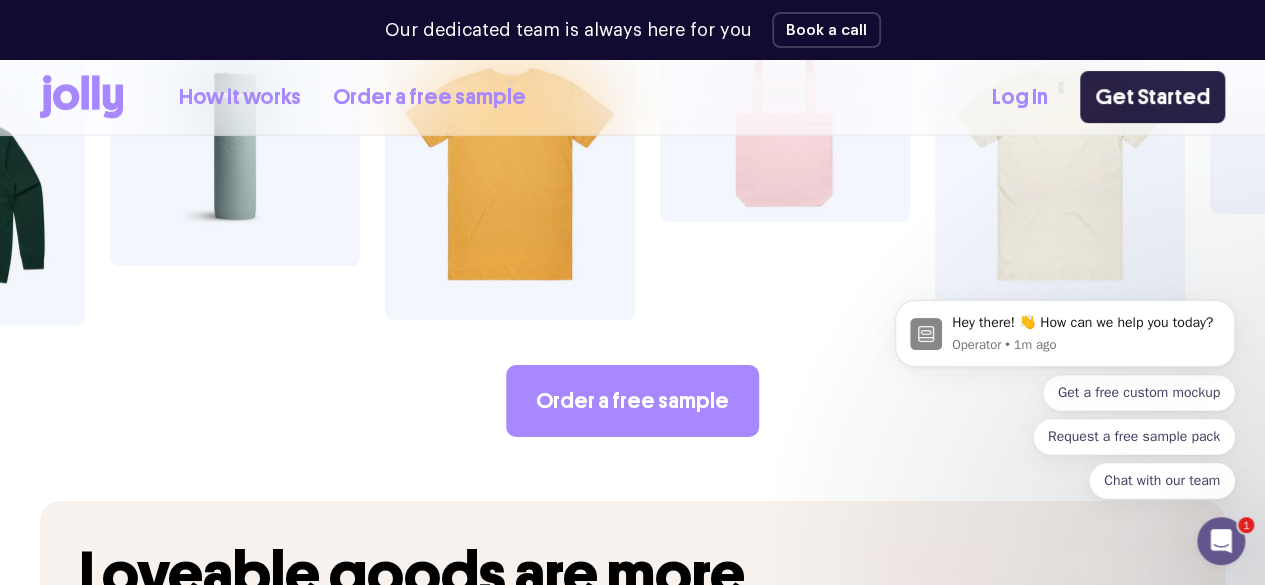 click on "Get Started" at bounding box center [1152, 97] 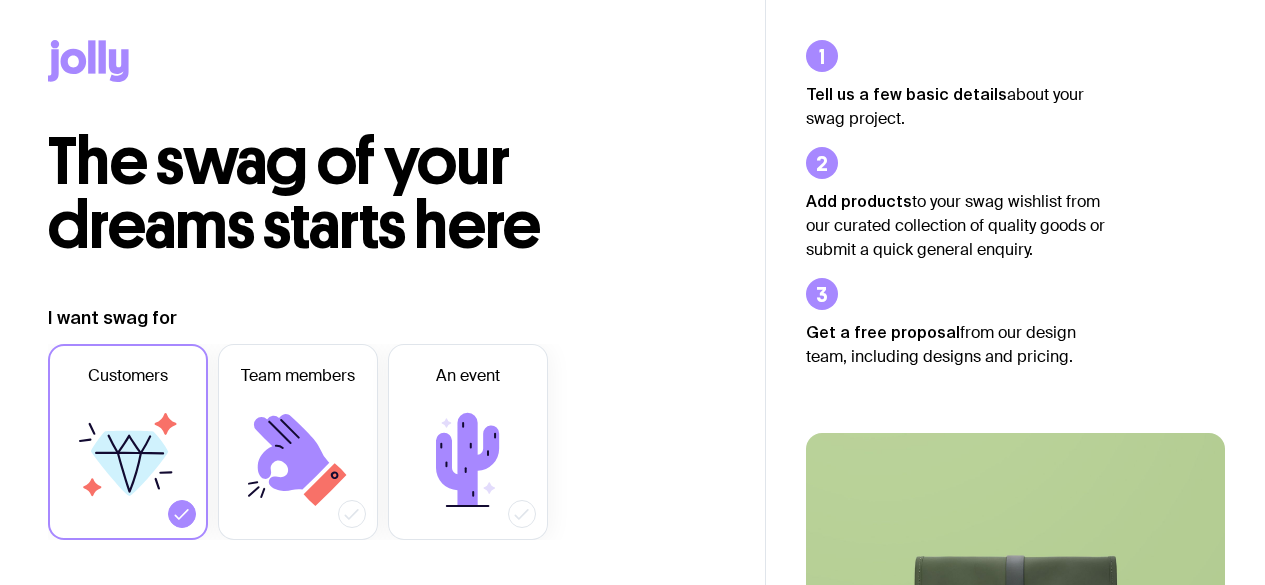 scroll, scrollTop: 0, scrollLeft: 0, axis: both 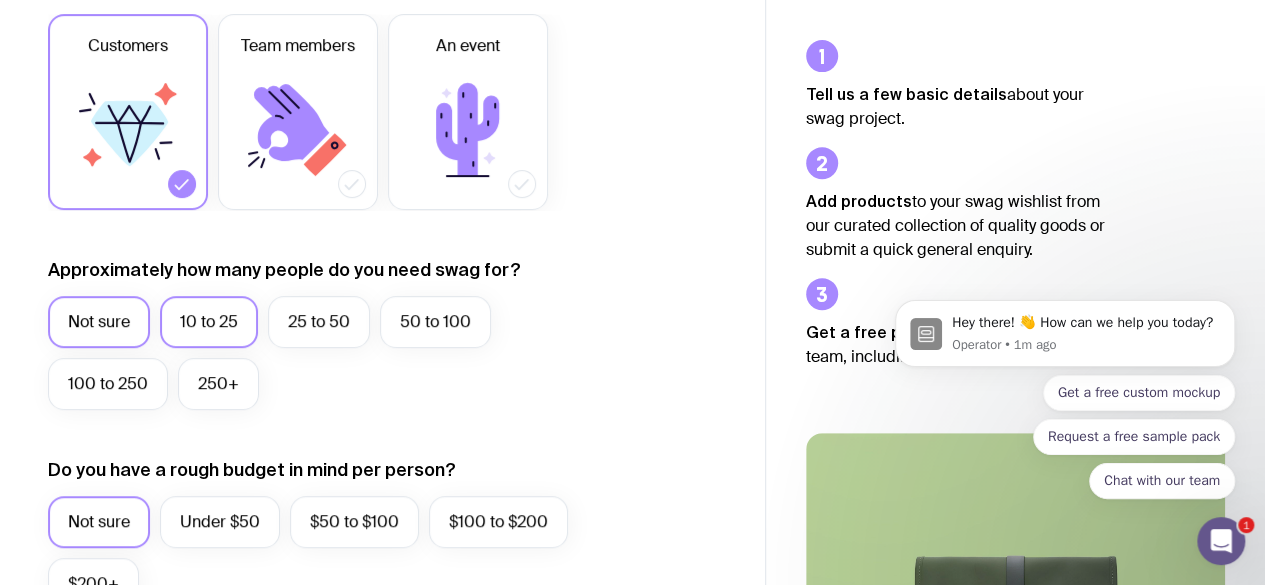 click on "10 to 25" at bounding box center [209, 322] 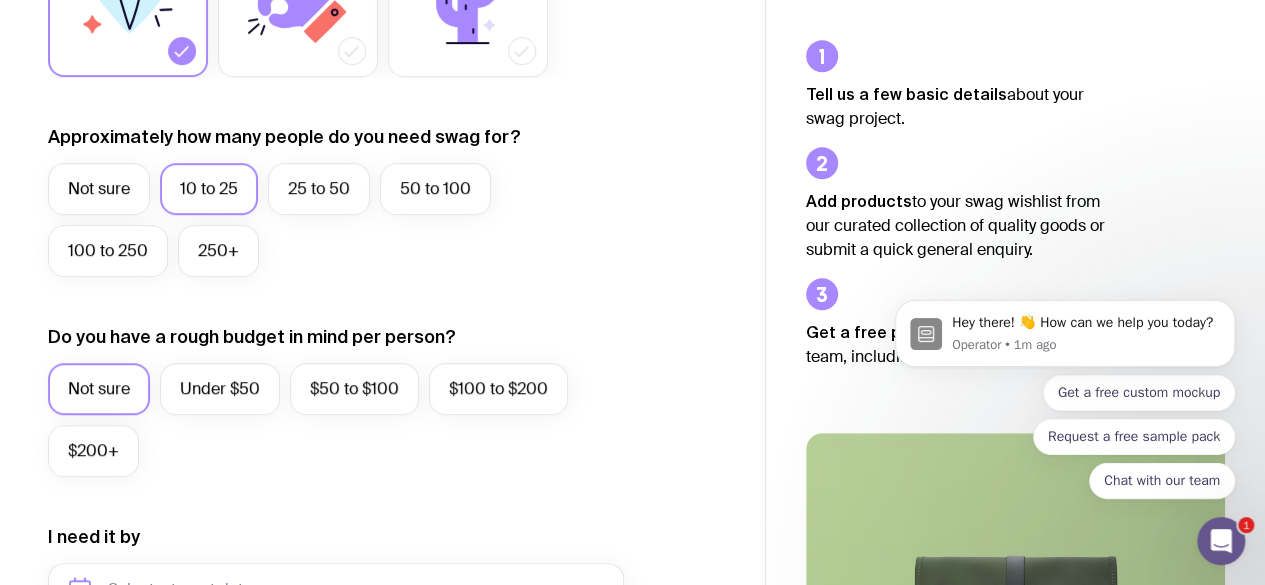 scroll, scrollTop: 464, scrollLeft: 0, axis: vertical 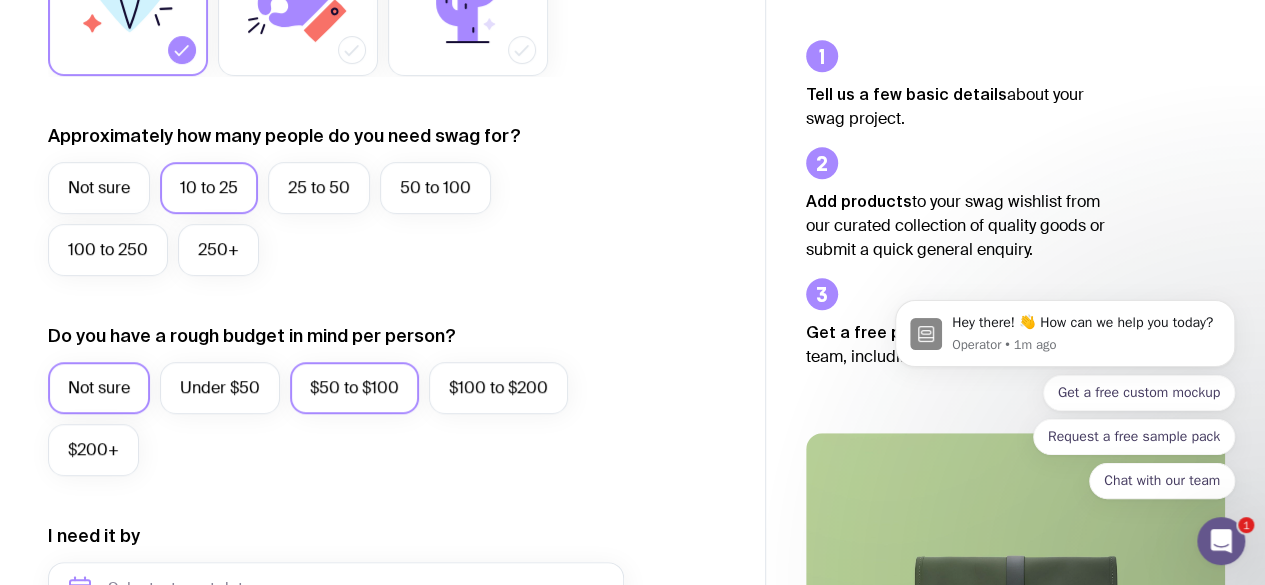 click on "$50 to $100" at bounding box center [354, 388] 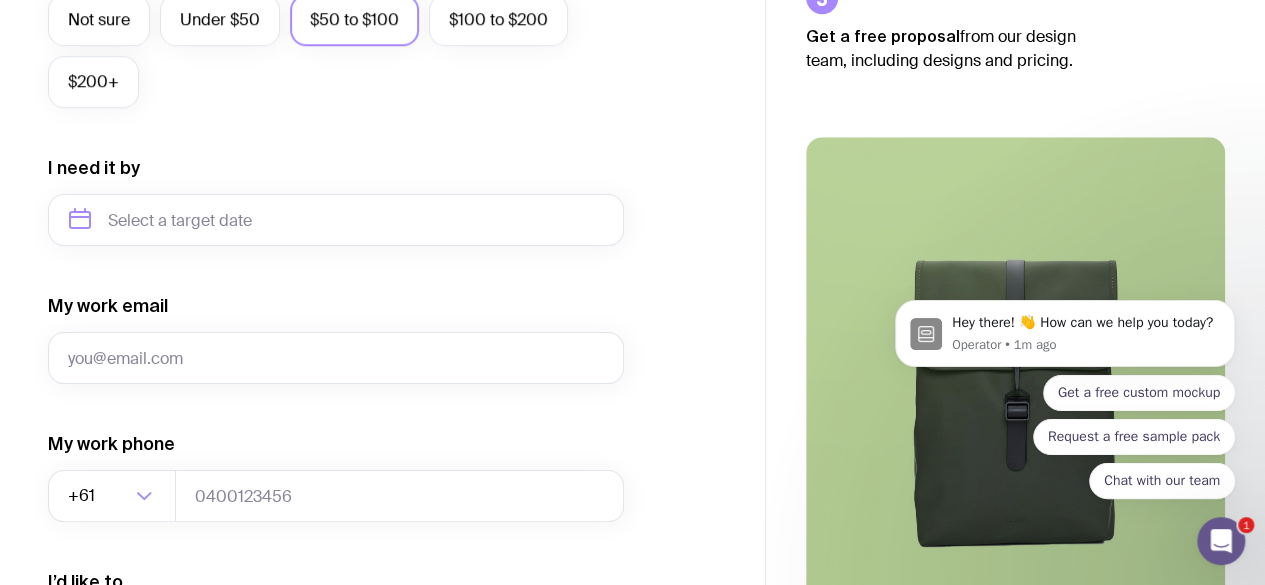 scroll, scrollTop: 833, scrollLeft: 0, axis: vertical 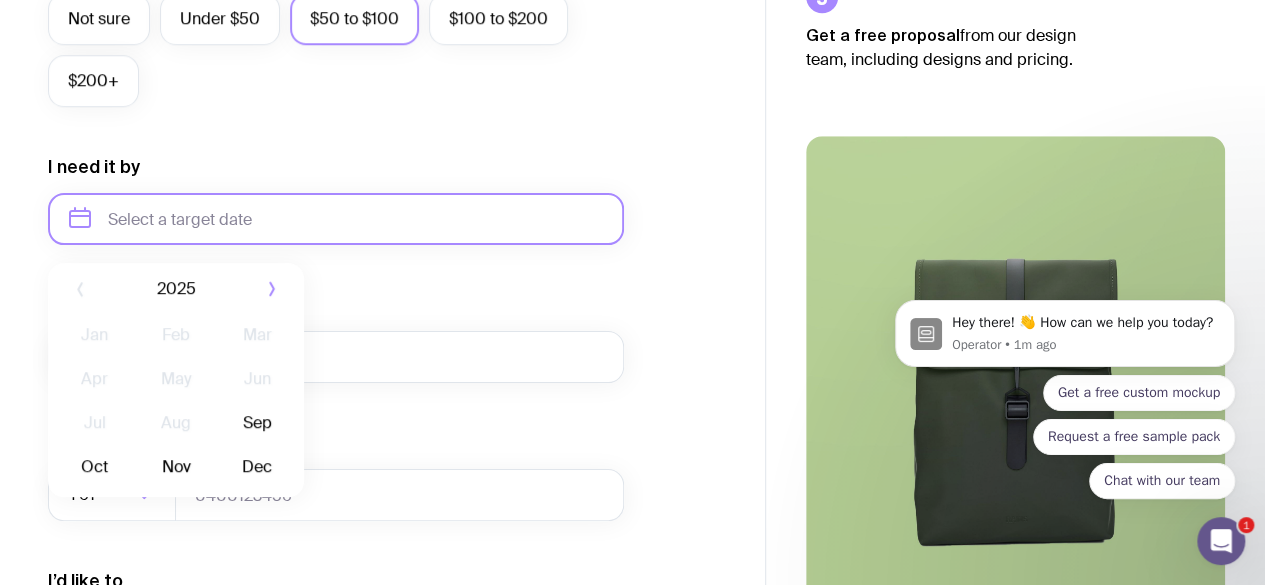 click at bounding box center (336, 219) 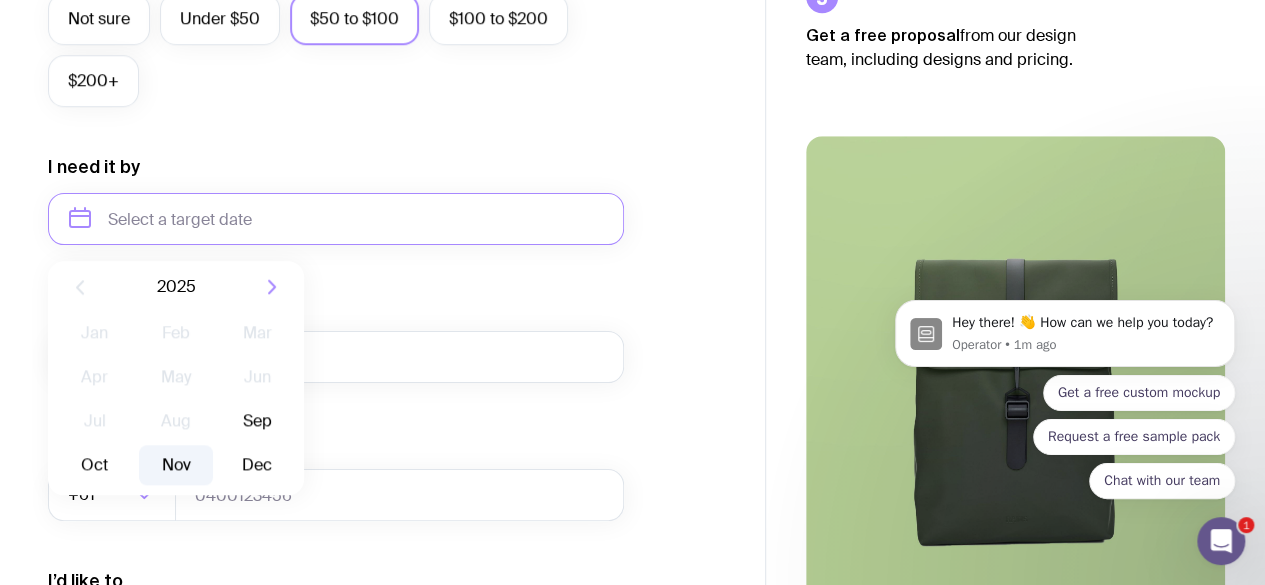 click on "Nov" 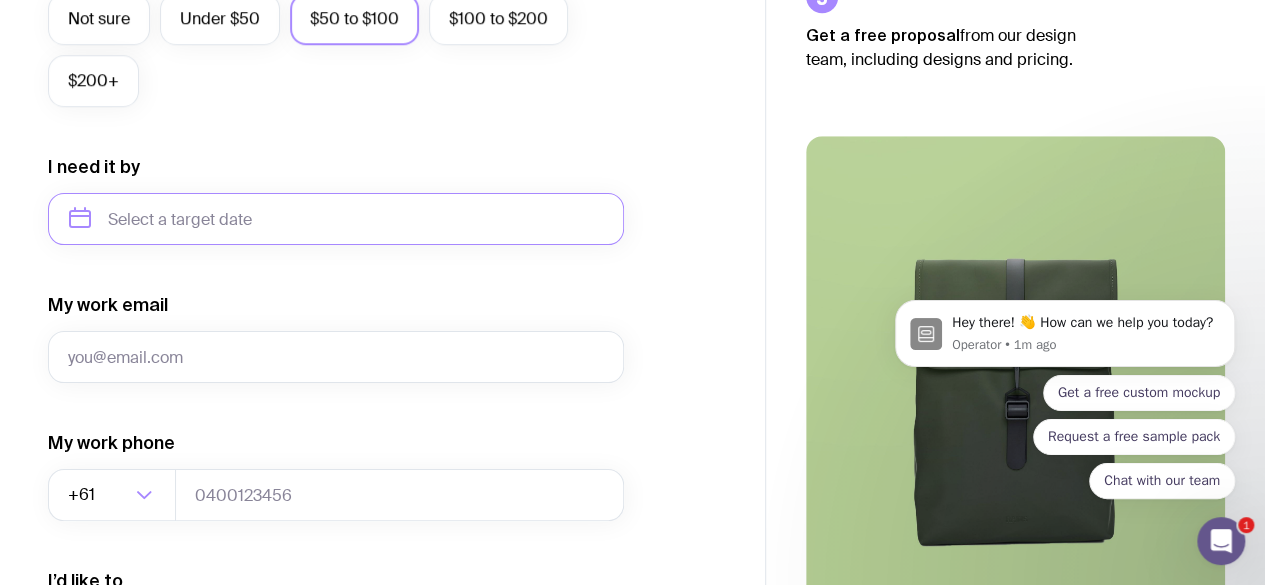 type on "November 2025" 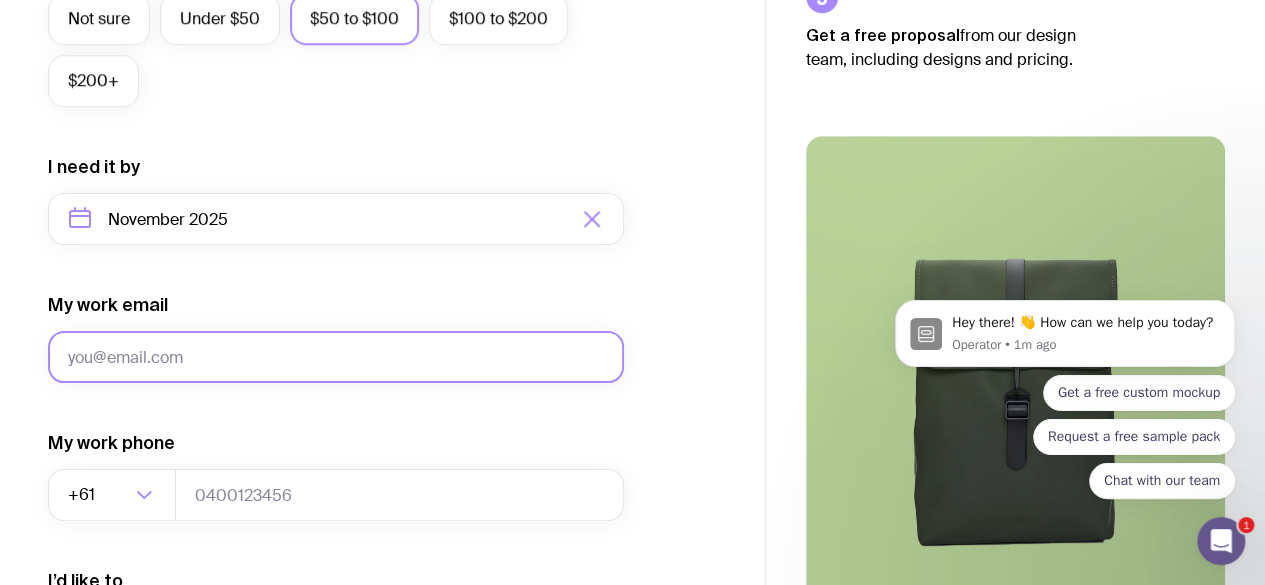 click on "My work email" at bounding box center (336, 357) 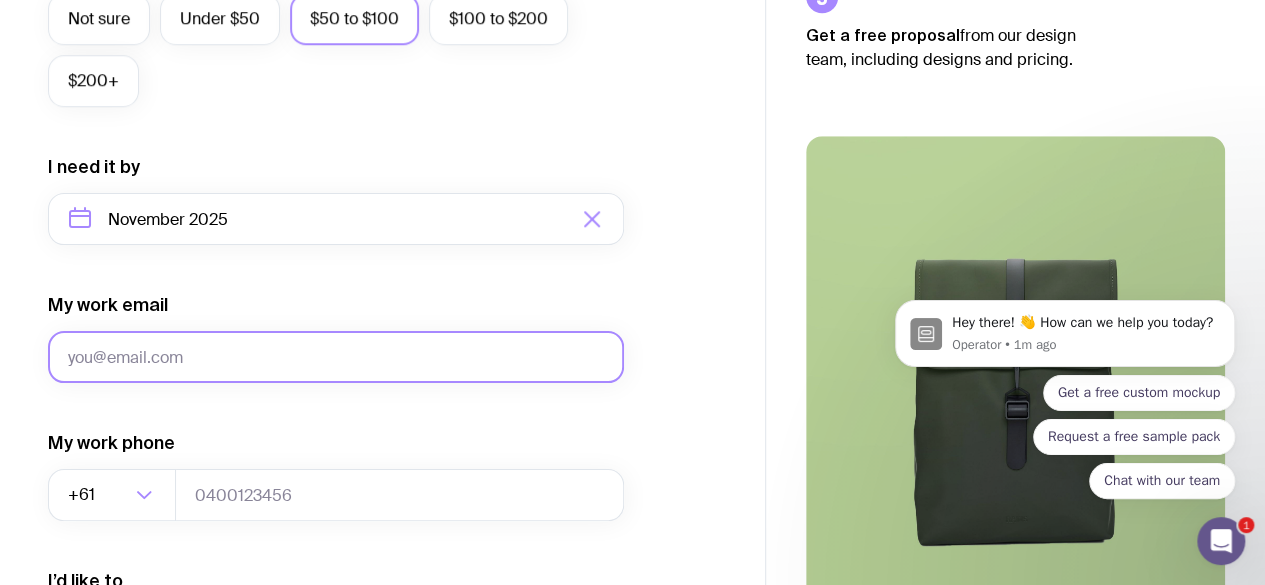type on "kristina.tomas@example.com" 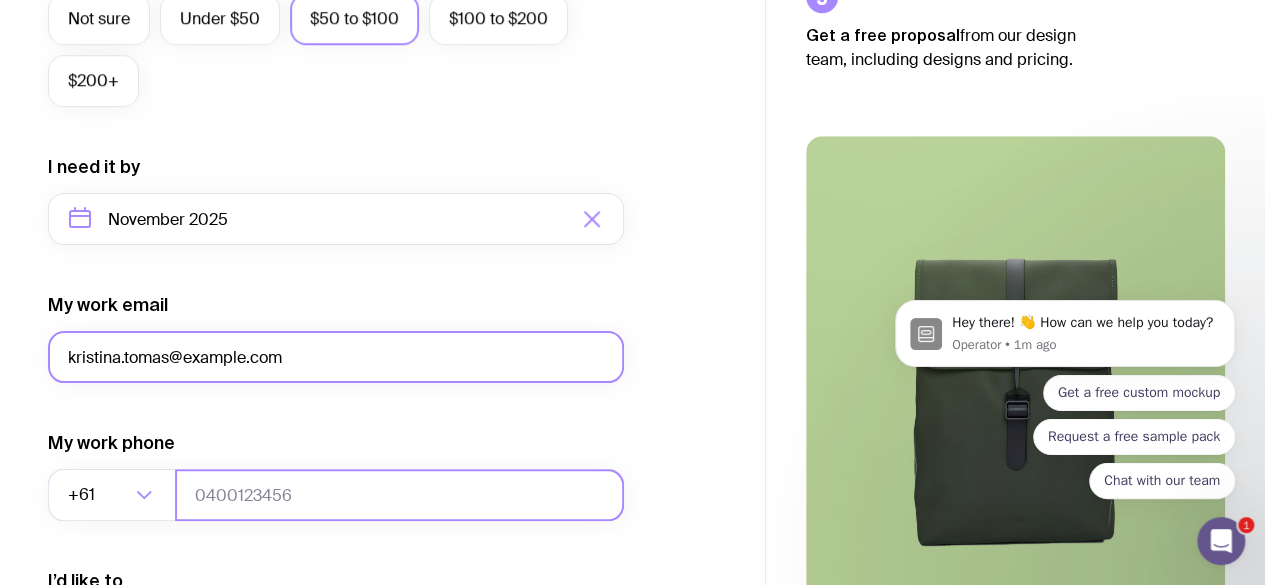 type on "[PHONE]" 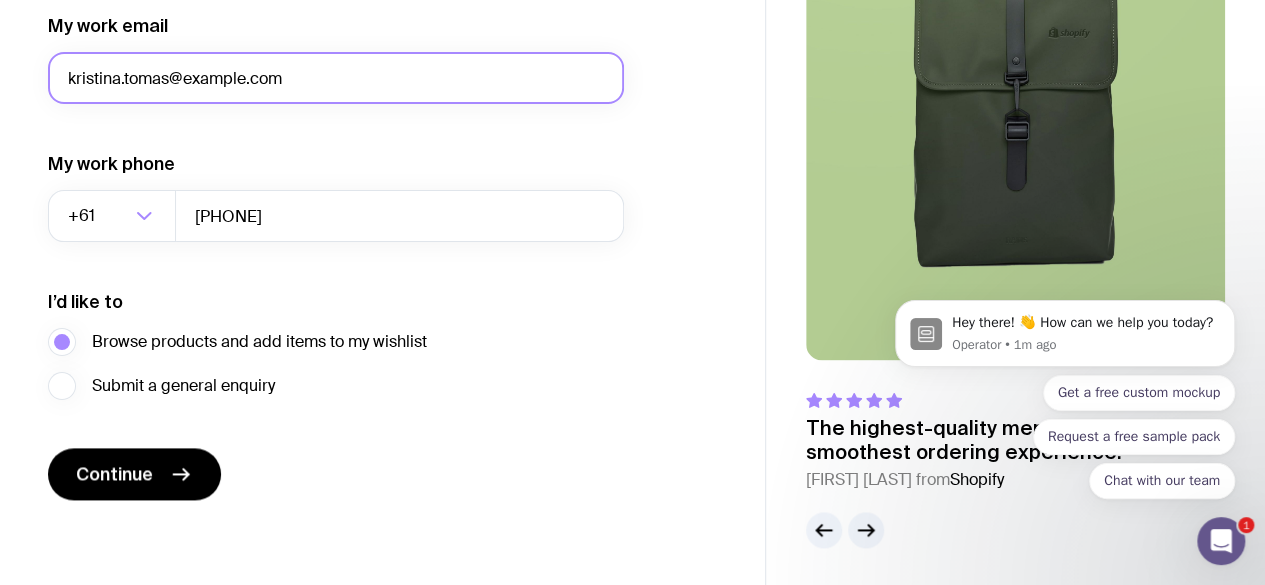 scroll, scrollTop: 1113, scrollLeft: 0, axis: vertical 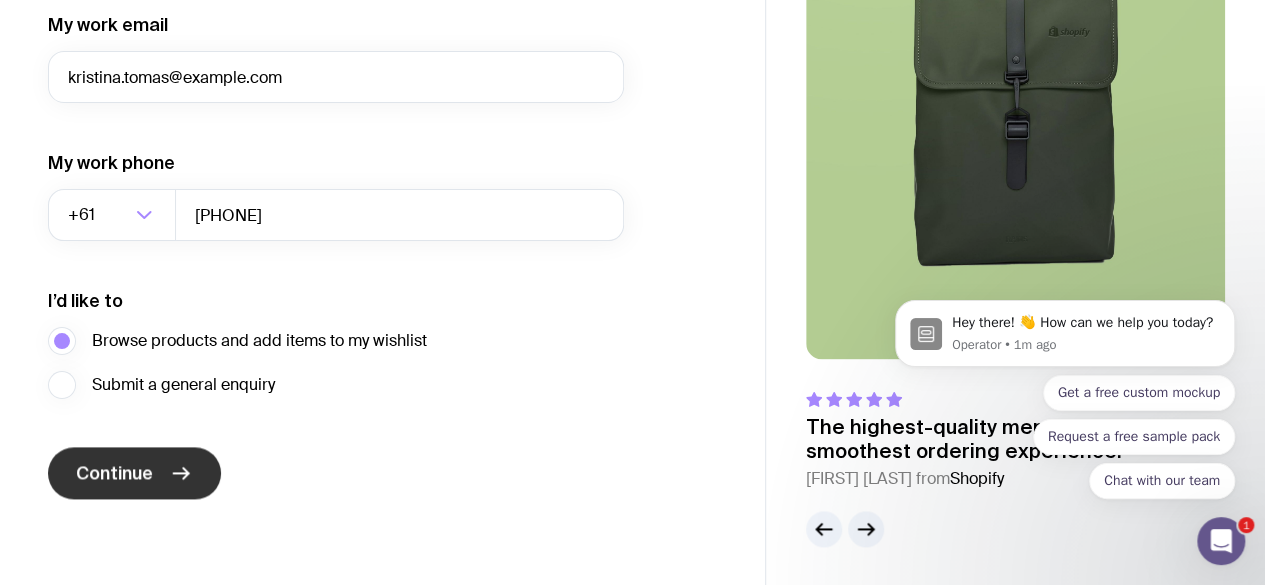 click 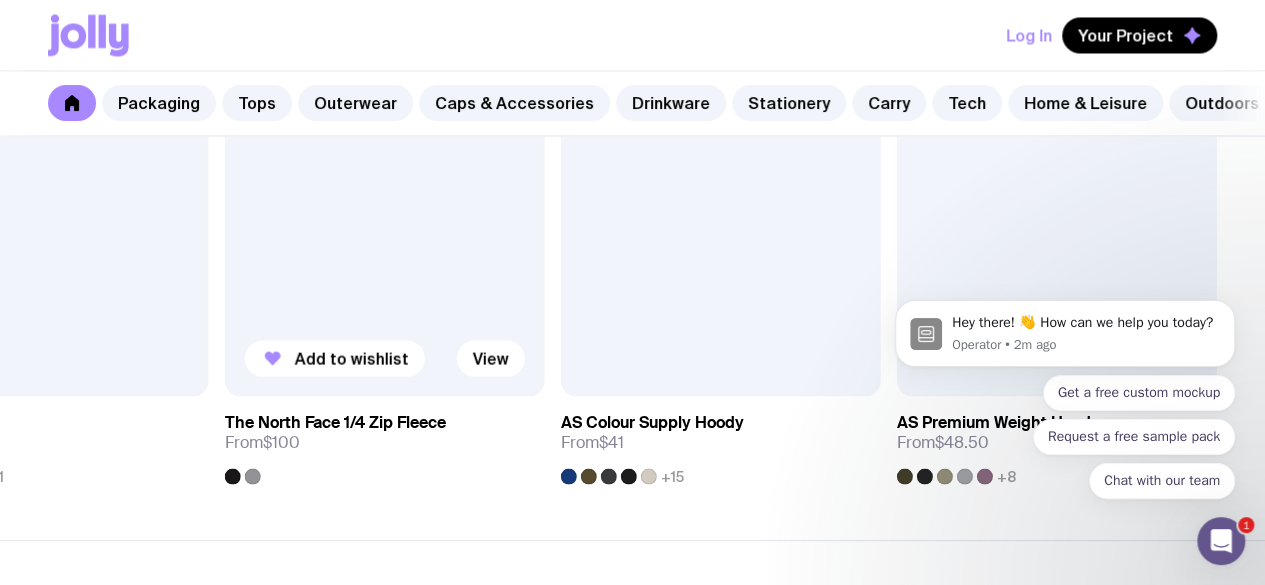 scroll, scrollTop: 1796, scrollLeft: 0, axis: vertical 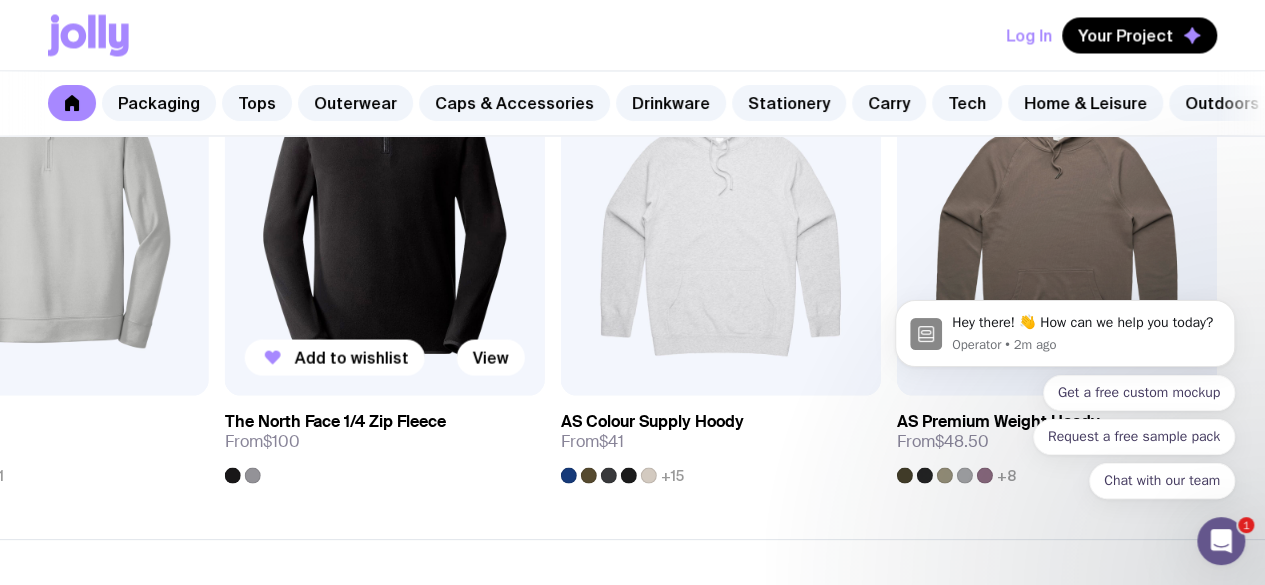 click at bounding box center [385, 203] 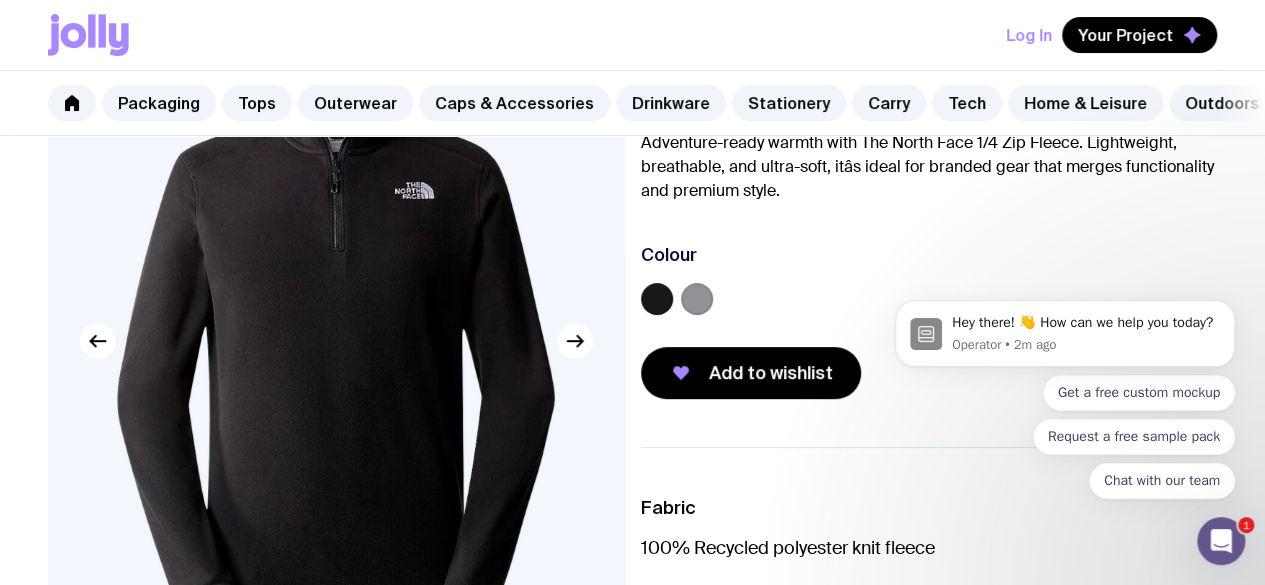 scroll, scrollTop: 171, scrollLeft: 0, axis: vertical 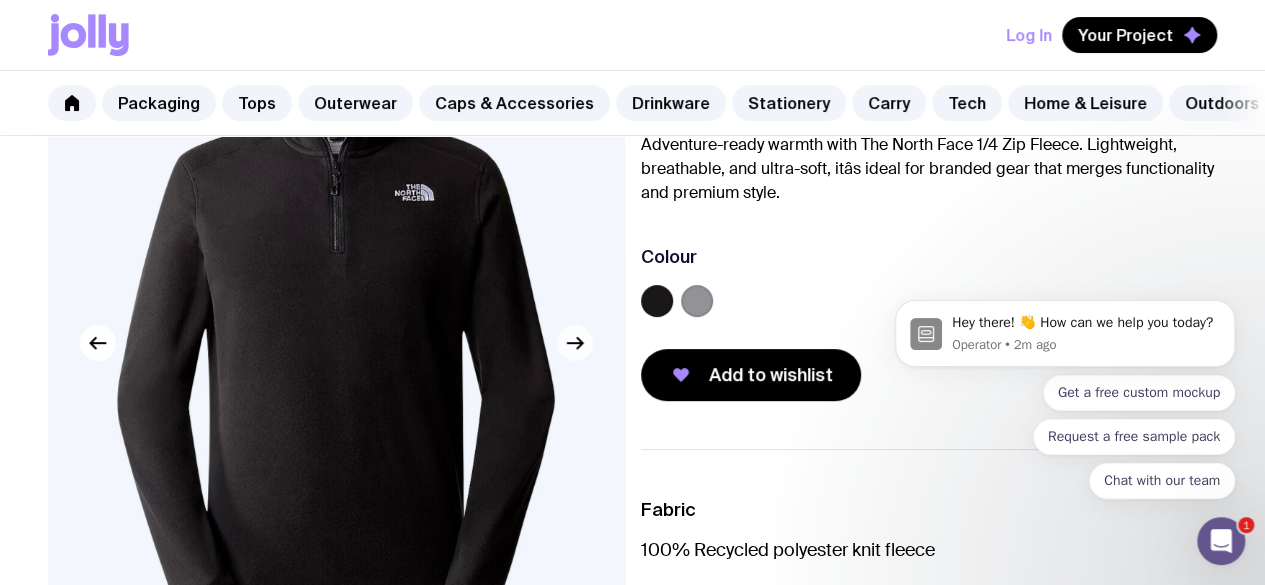 click 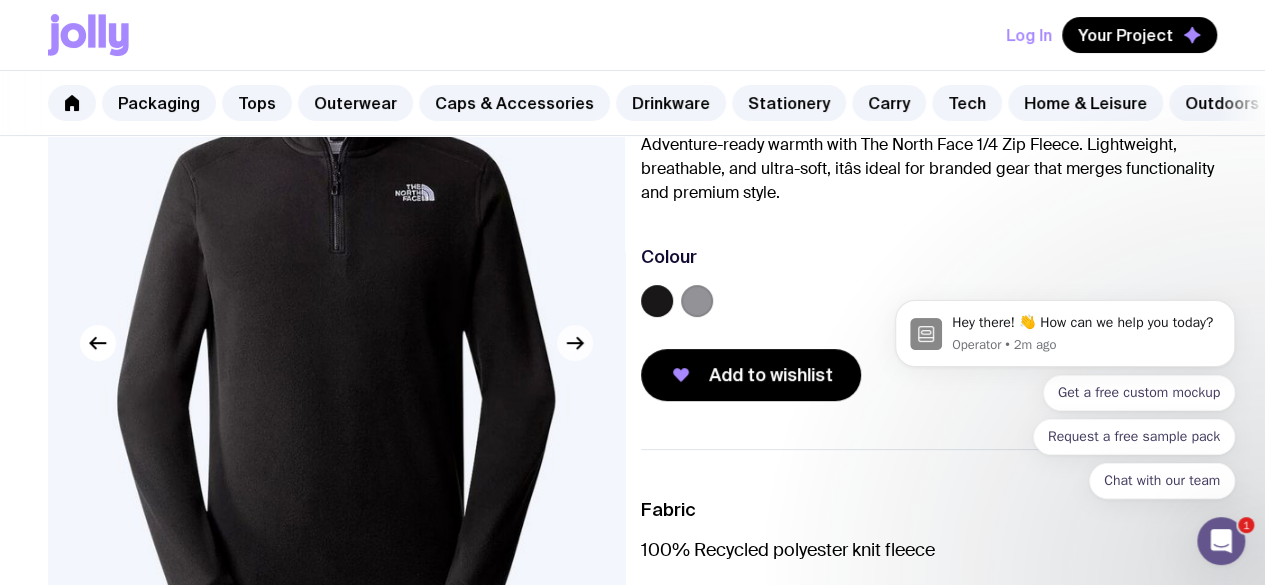 click 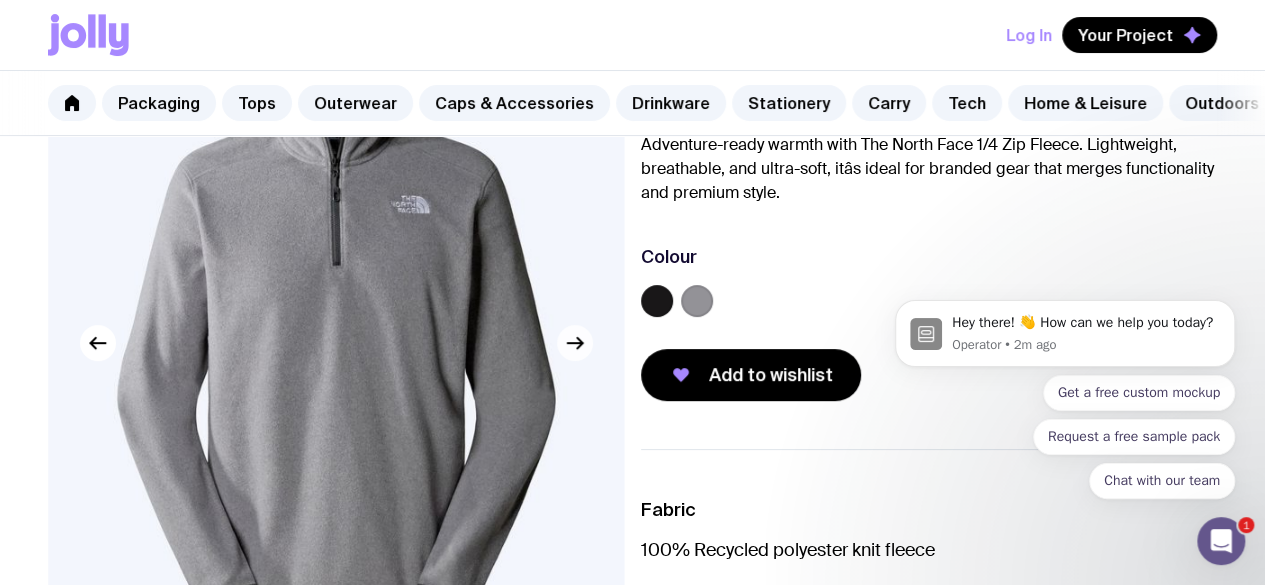 scroll, scrollTop: 114, scrollLeft: 0, axis: vertical 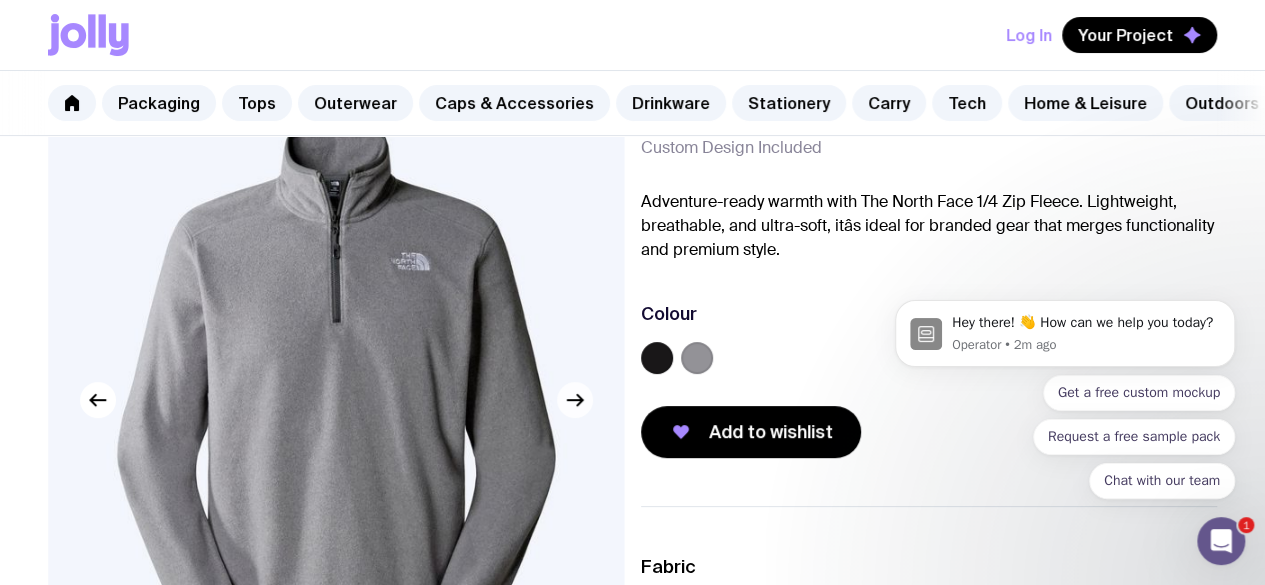 click 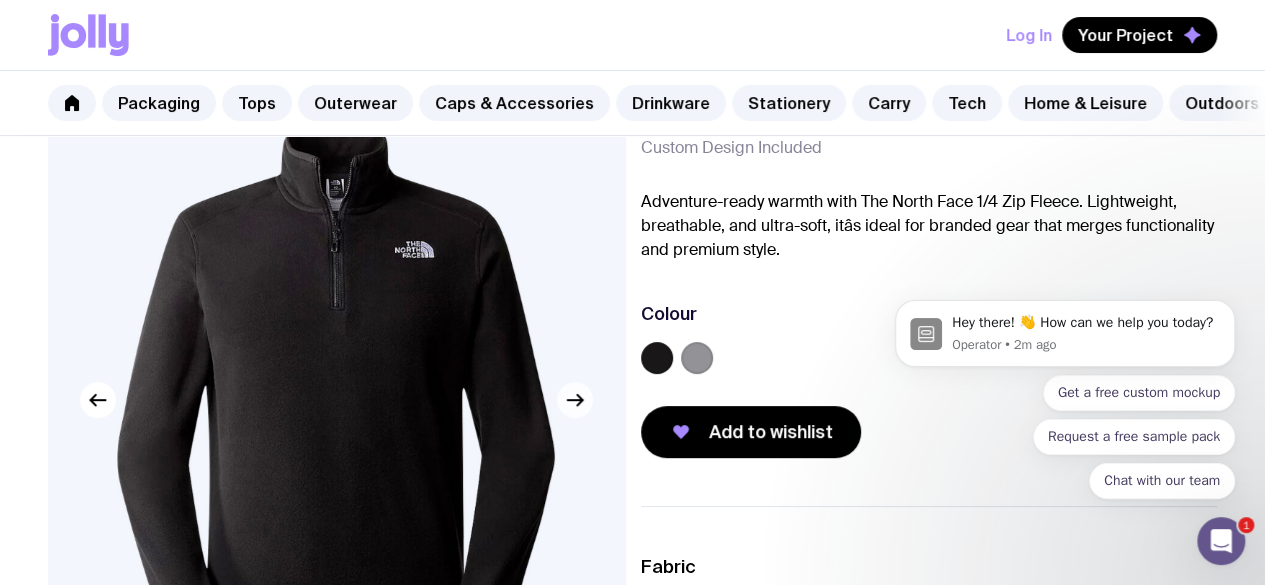 click 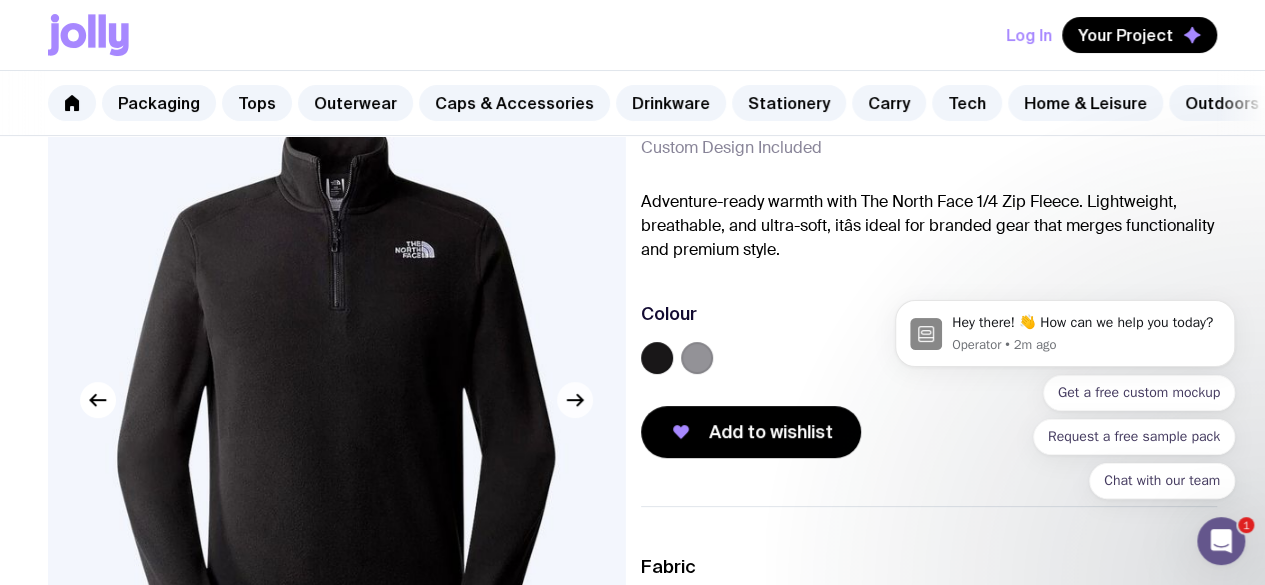 click 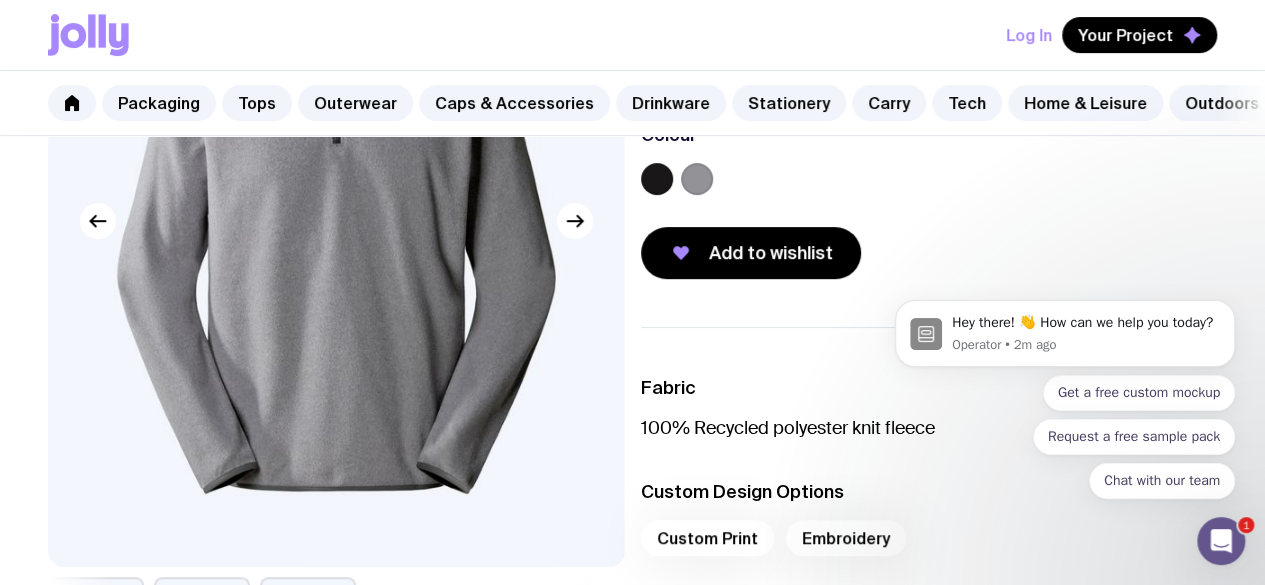 scroll, scrollTop: 294, scrollLeft: 0, axis: vertical 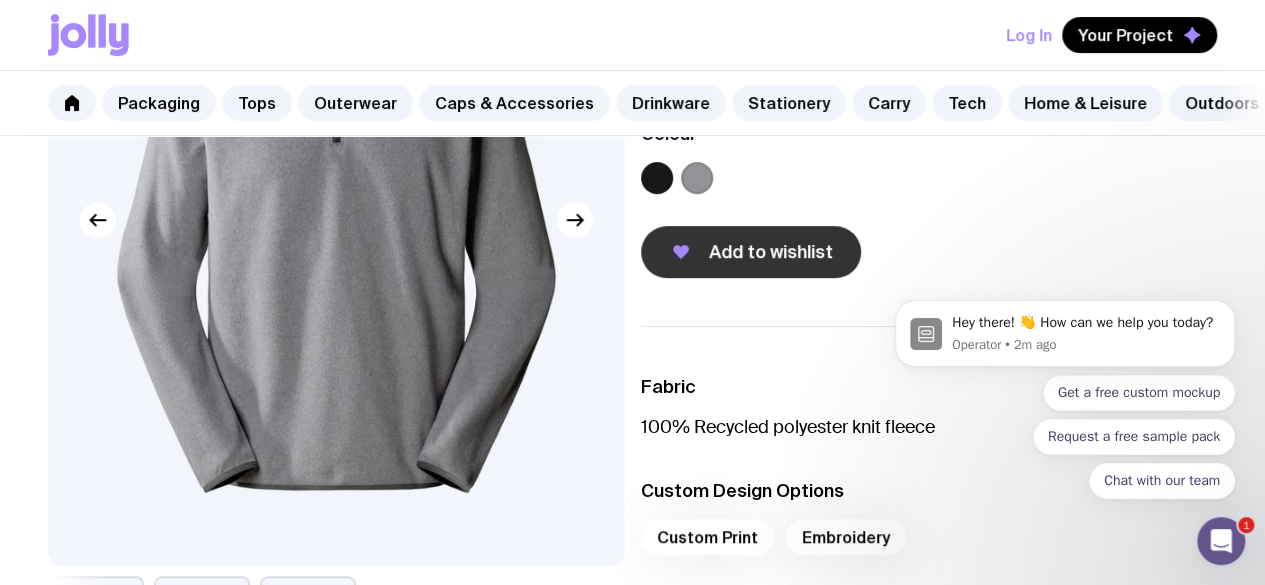 click on "Add to wishlist" at bounding box center [751, 252] 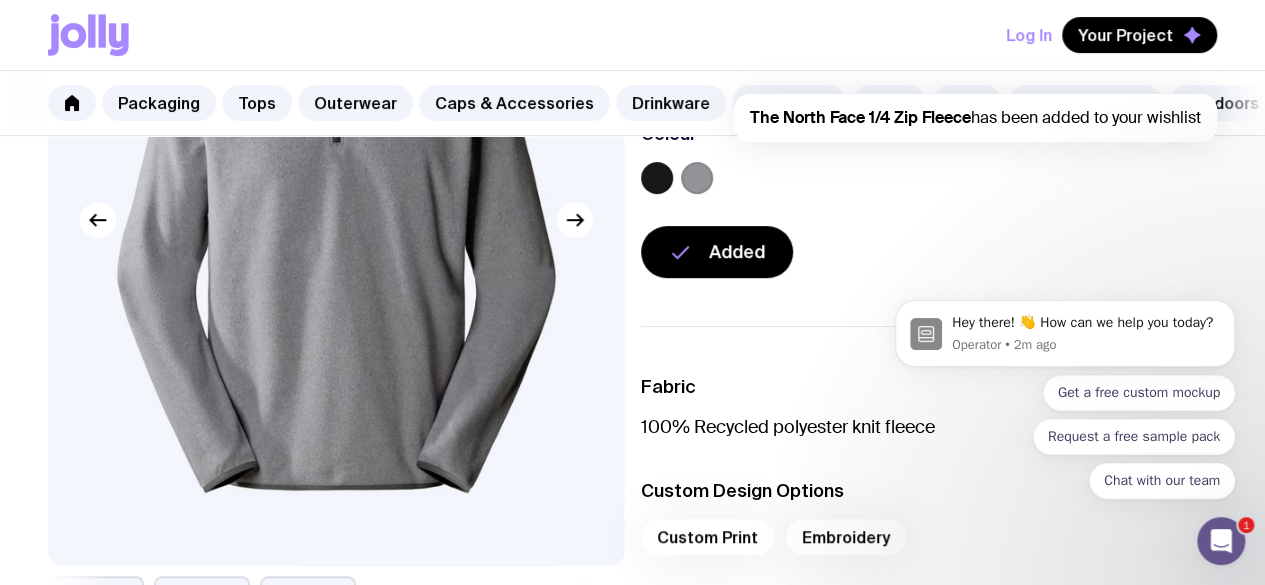 scroll, scrollTop: 0, scrollLeft: 0, axis: both 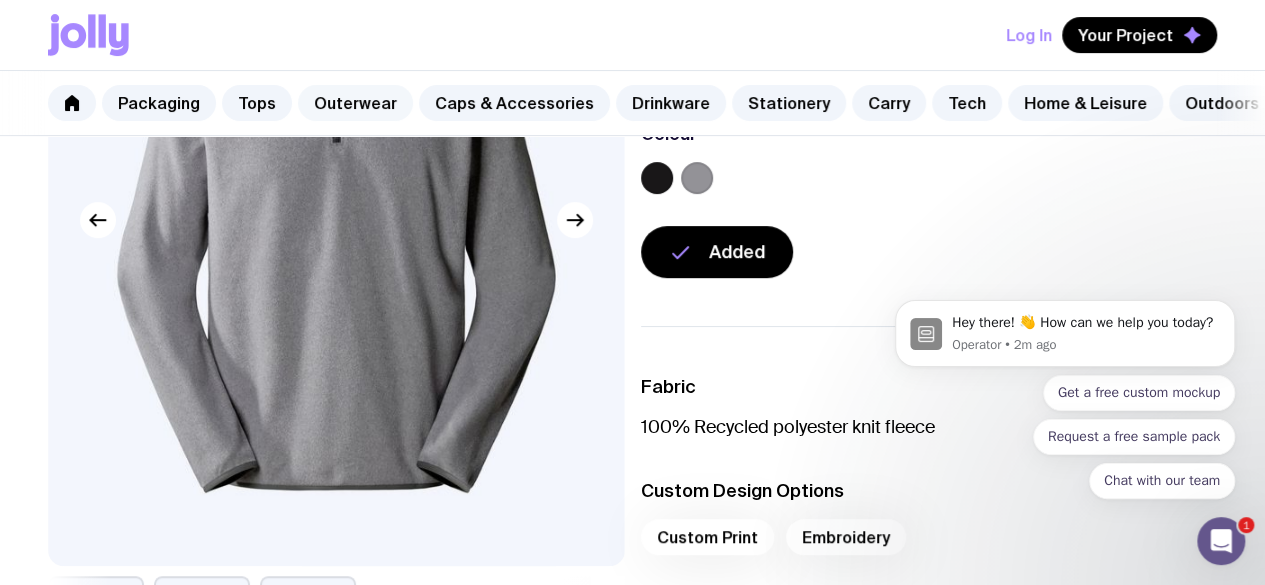 click on "Outerwear" 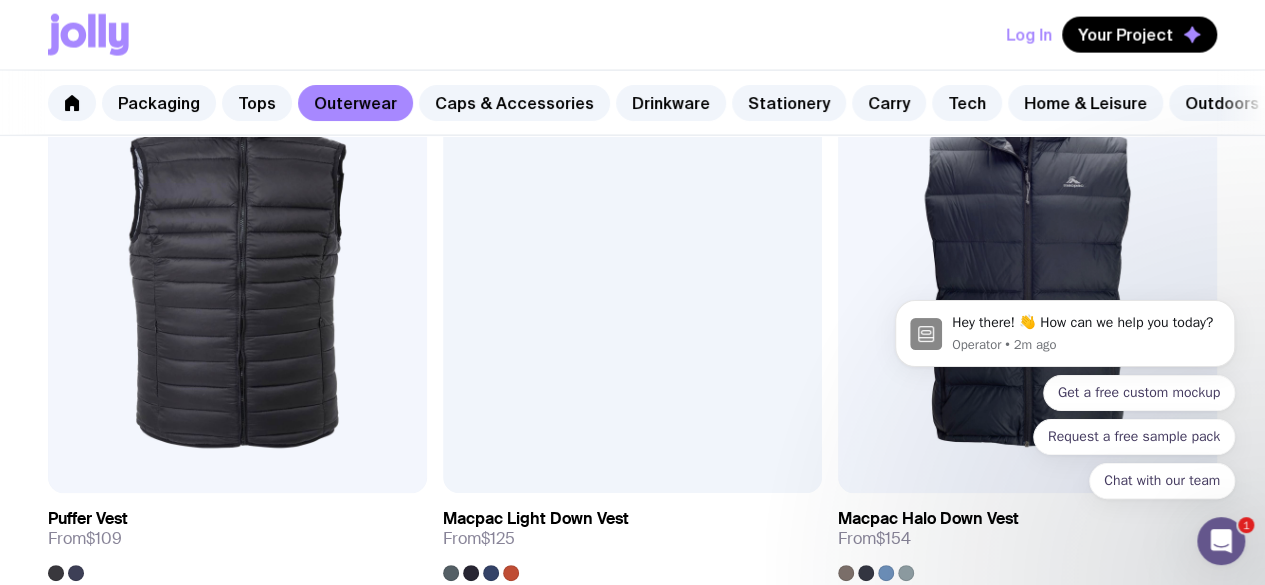 scroll, scrollTop: 2304, scrollLeft: 0, axis: vertical 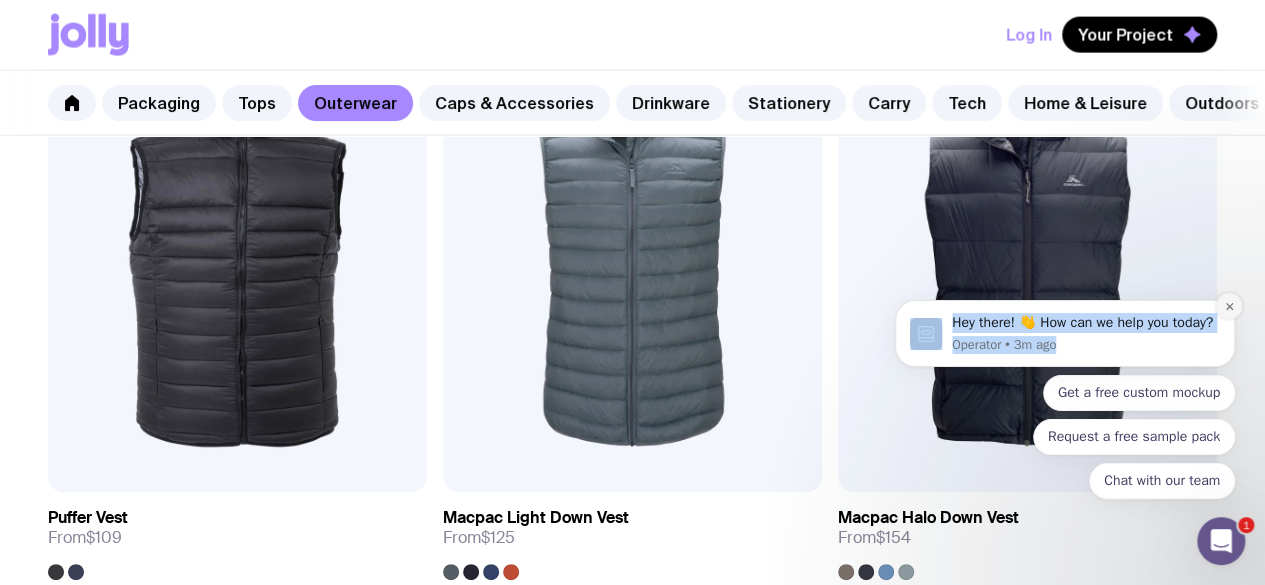 drag, startPoint x: 1229, startPoint y: 294, endPoint x: 1227, endPoint y: 314, distance: 20.09975 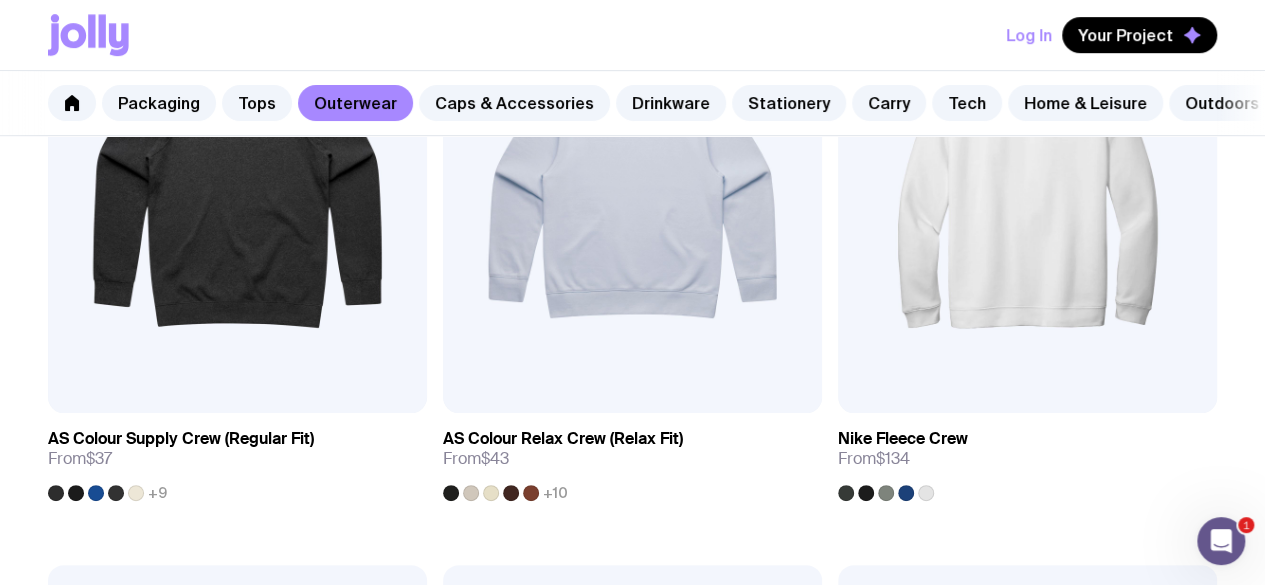 scroll, scrollTop: 562, scrollLeft: 0, axis: vertical 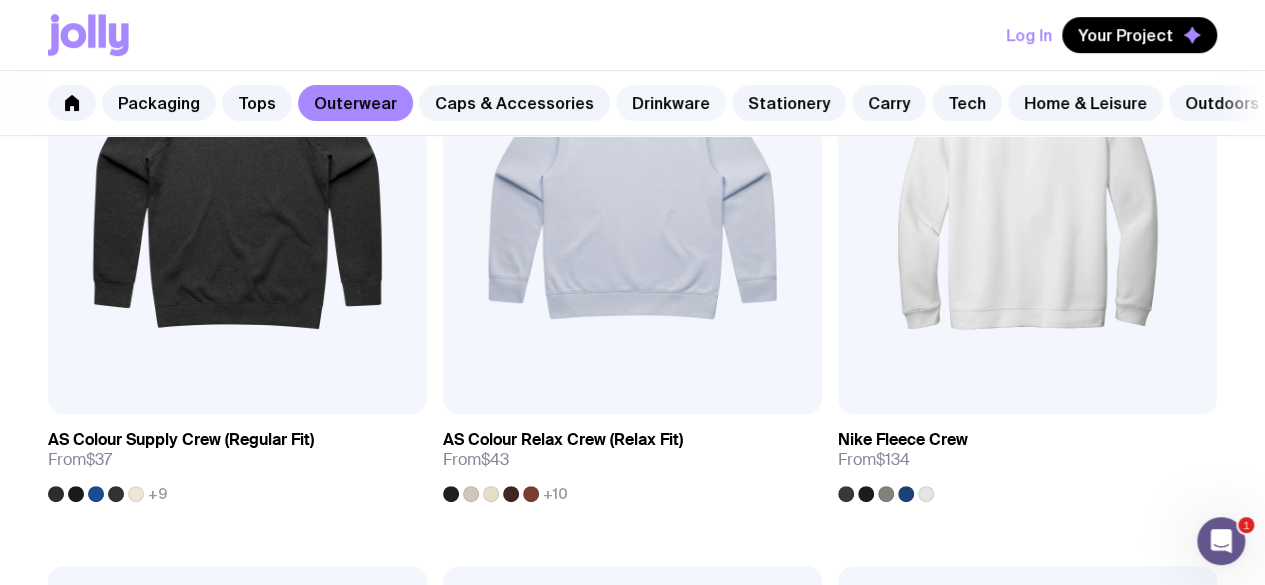 click on "Drinkware" 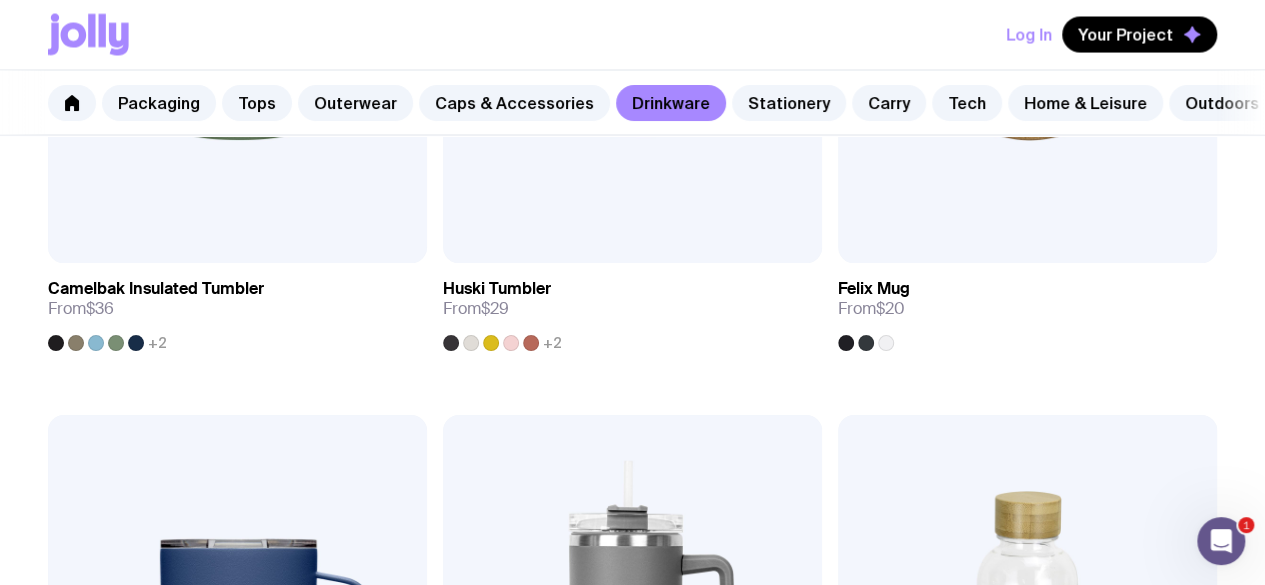 scroll, scrollTop: 1804, scrollLeft: 0, axis: vertical 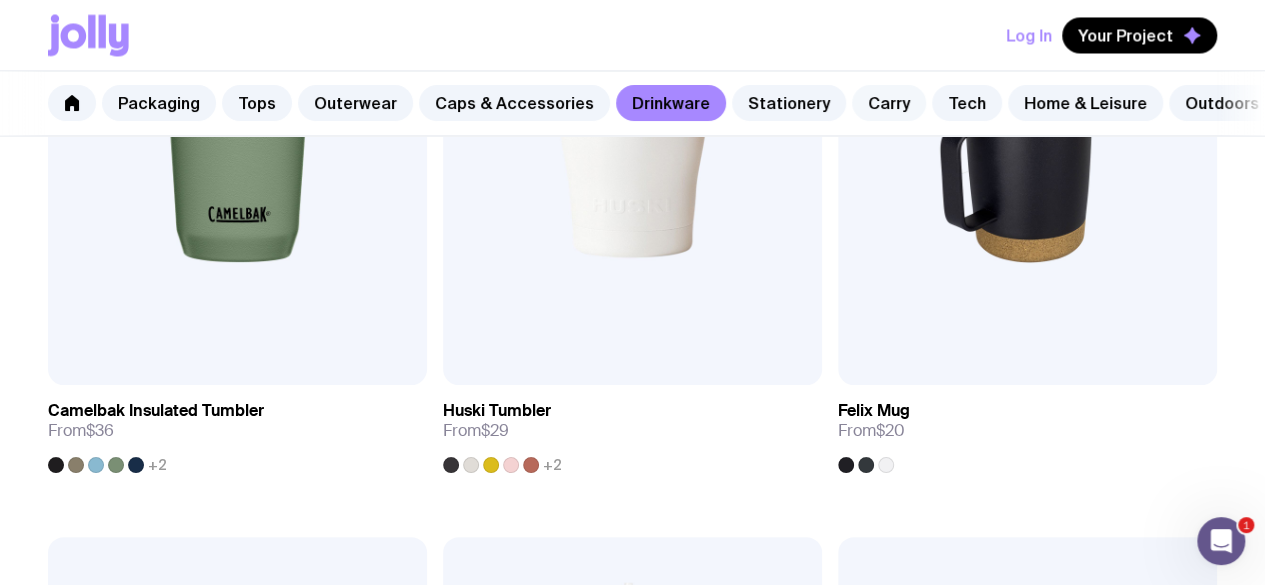 click on "Carry" 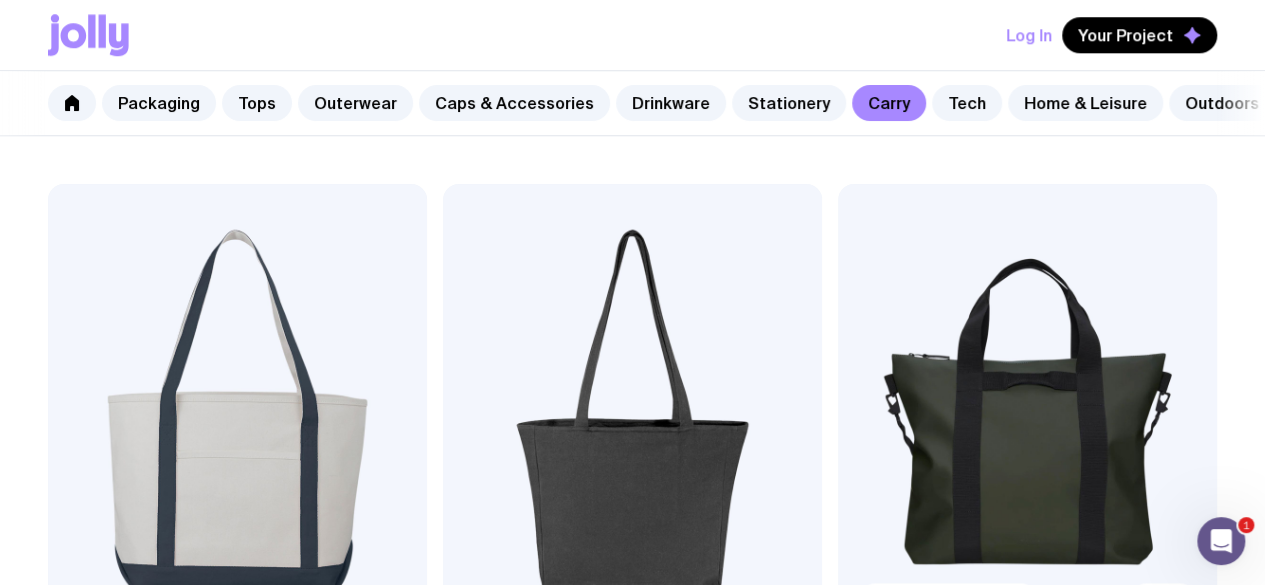 scroll, scrollTop: 947, scrollLeft: 0, axis: vertical 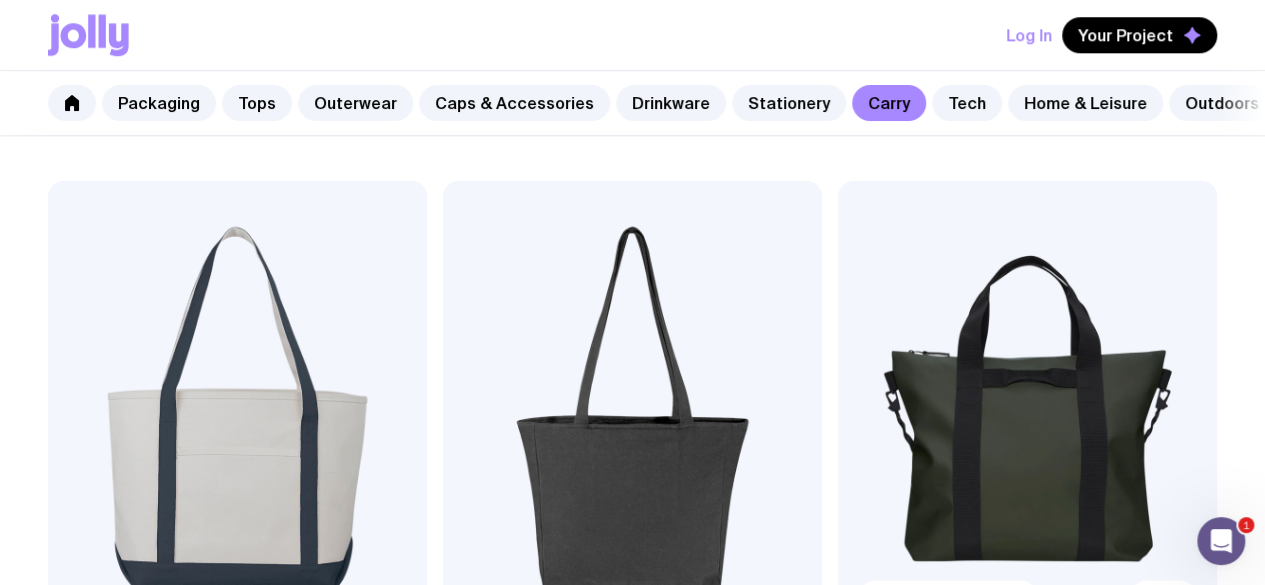 click 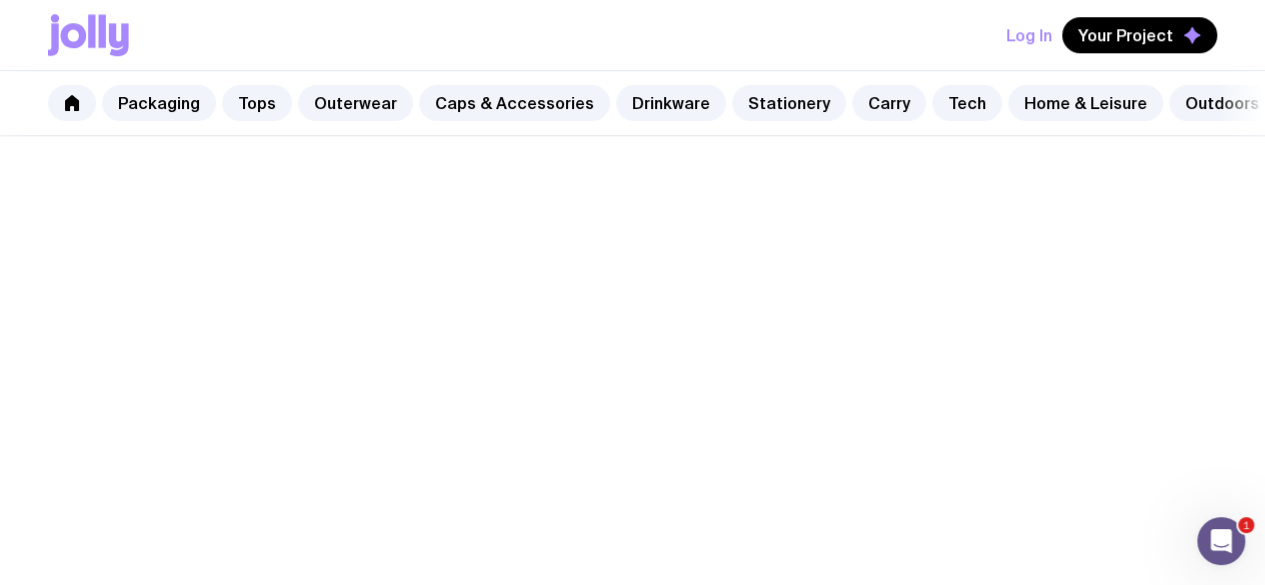 scroll, scrollTop: 0, scrollLeft: 0, axis: both 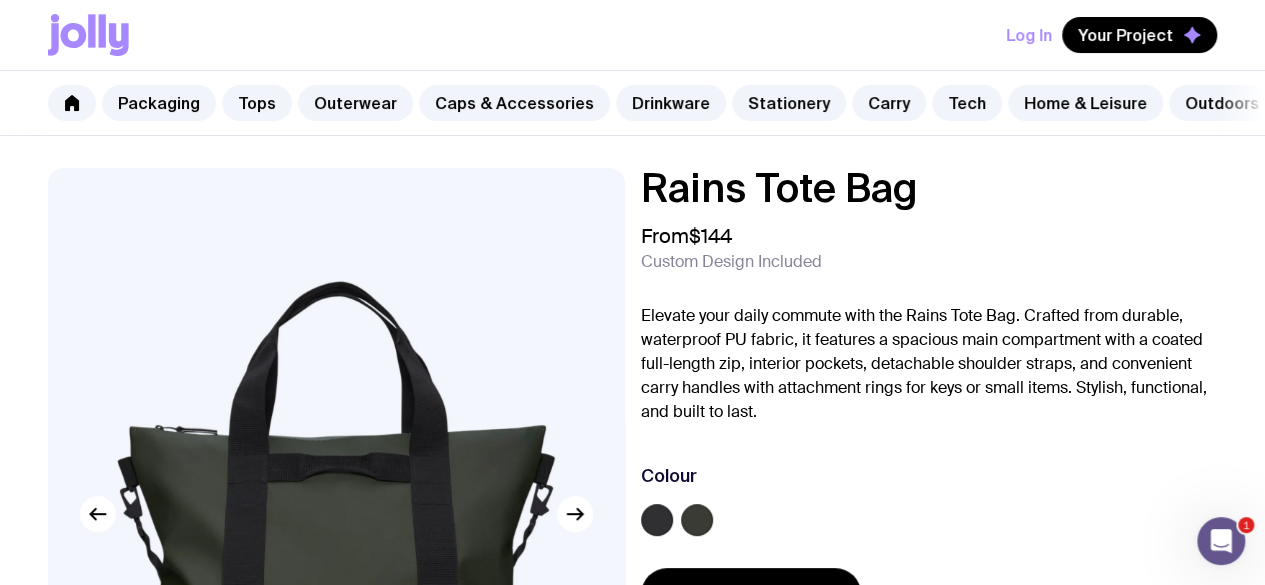 click 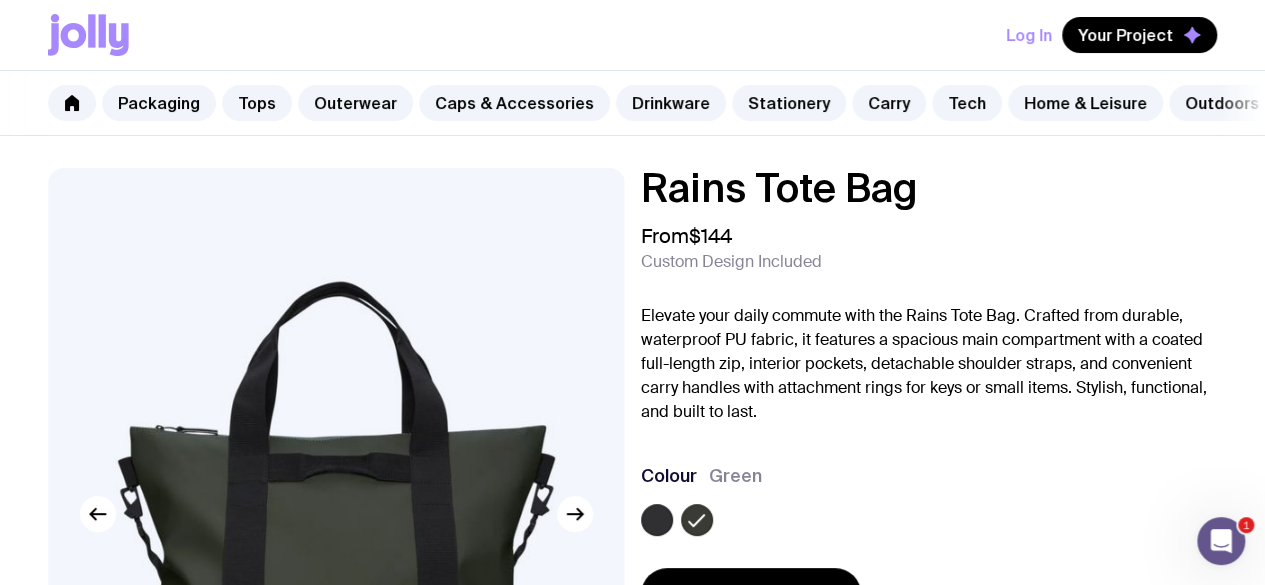 click 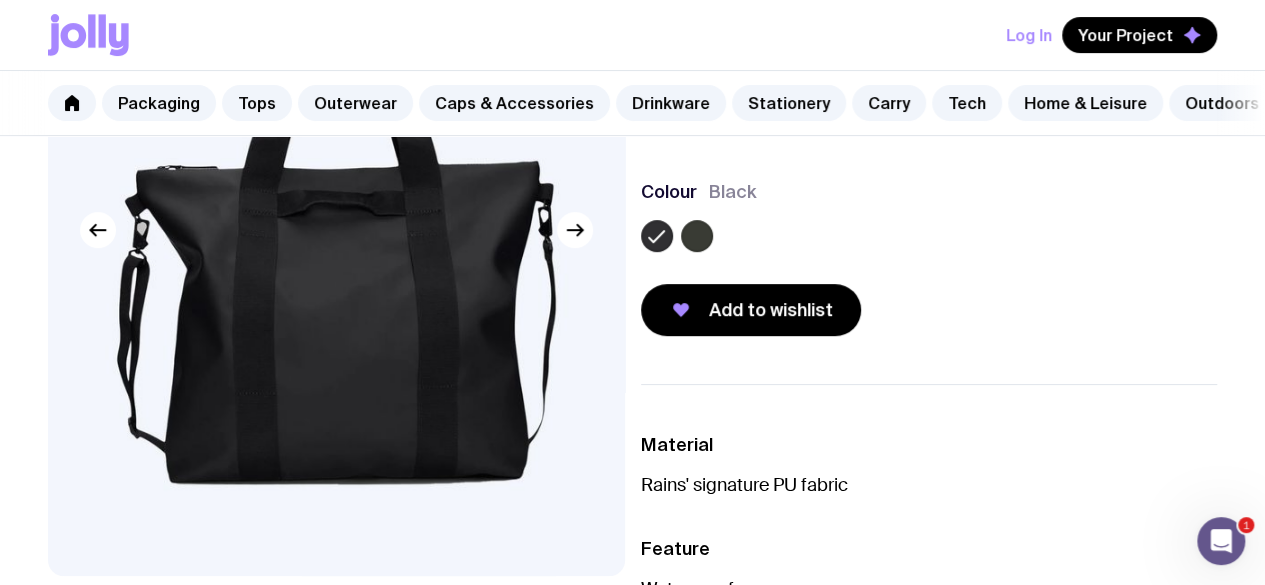 scroll, scrollTop: 285, scrollLeft: 0, axis: vertical 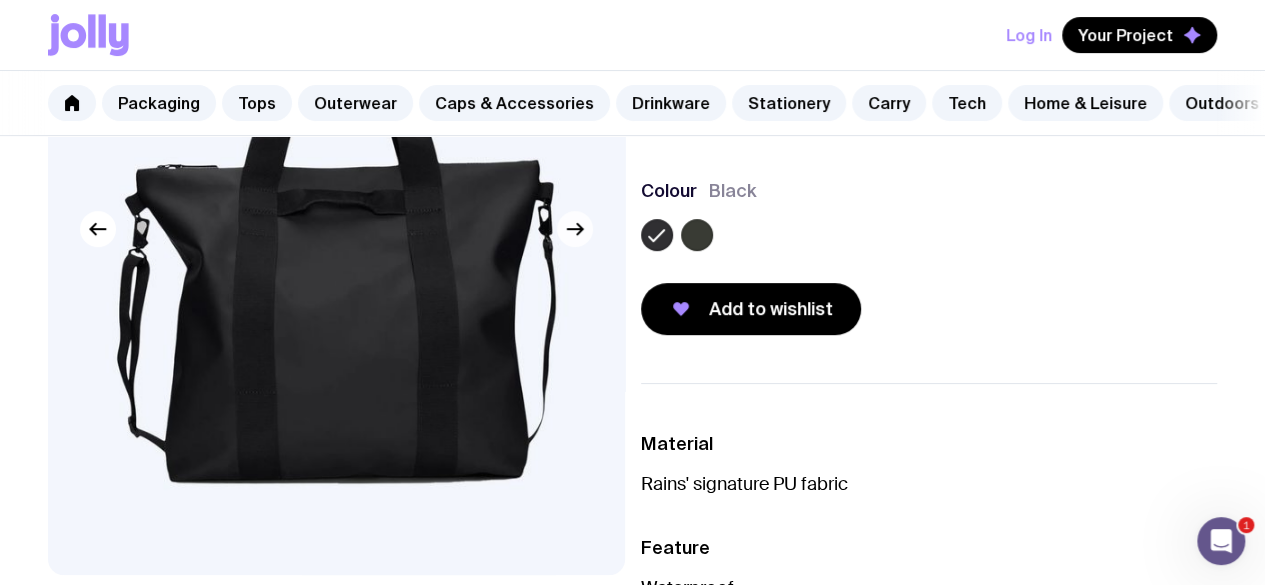 click 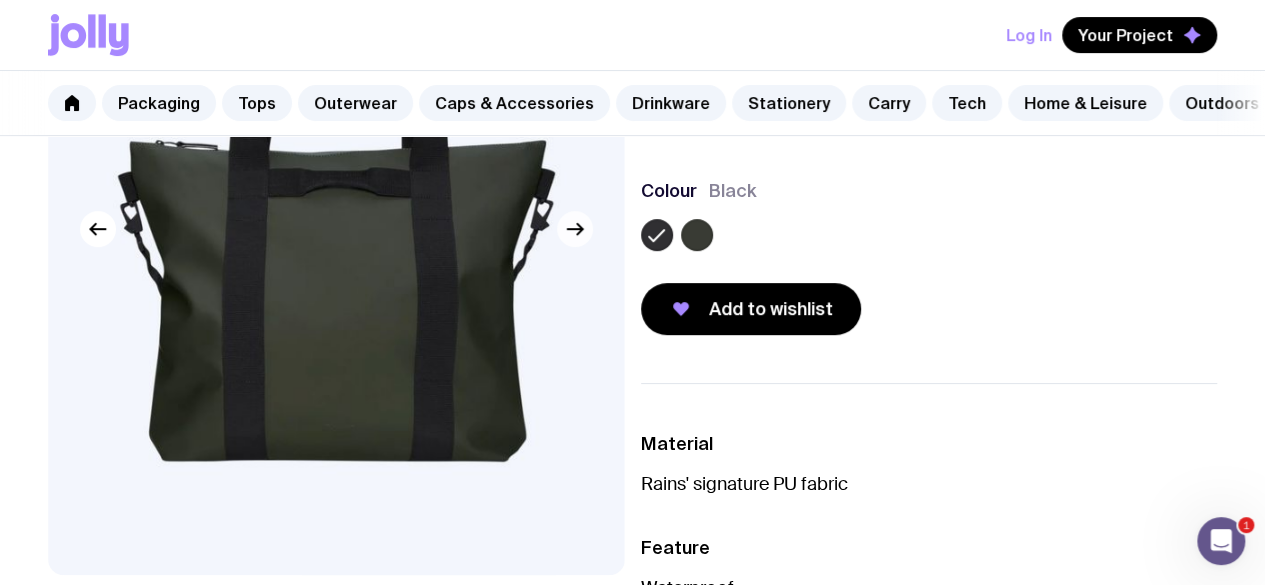 click 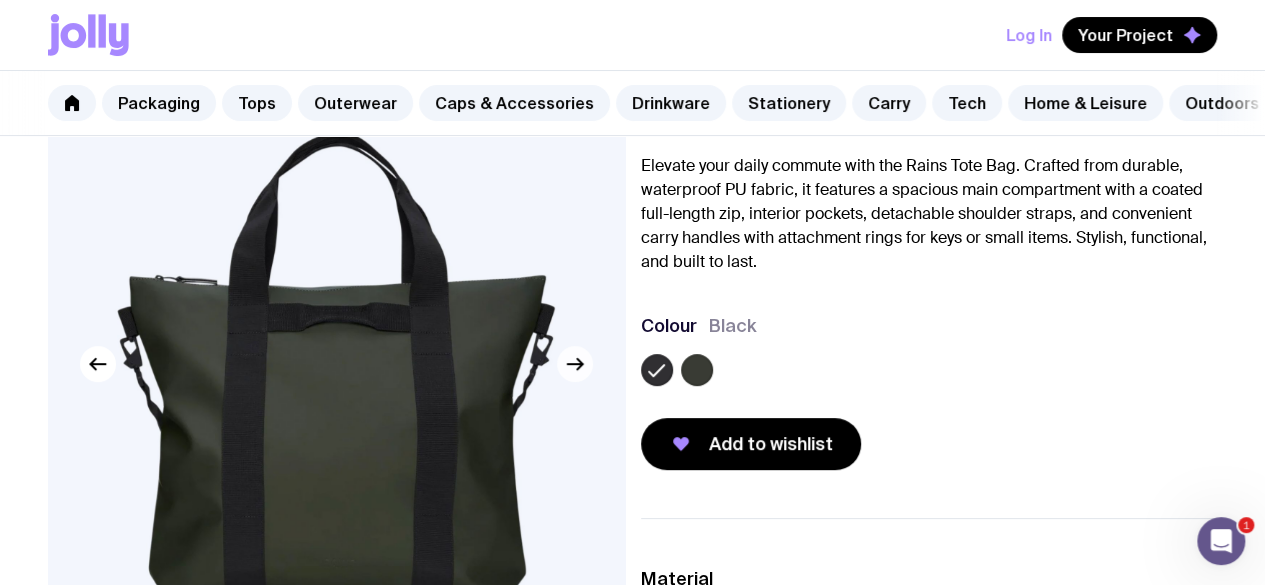 scroll, scrollTop: 149, scrollLeft: 0, axis: vertical 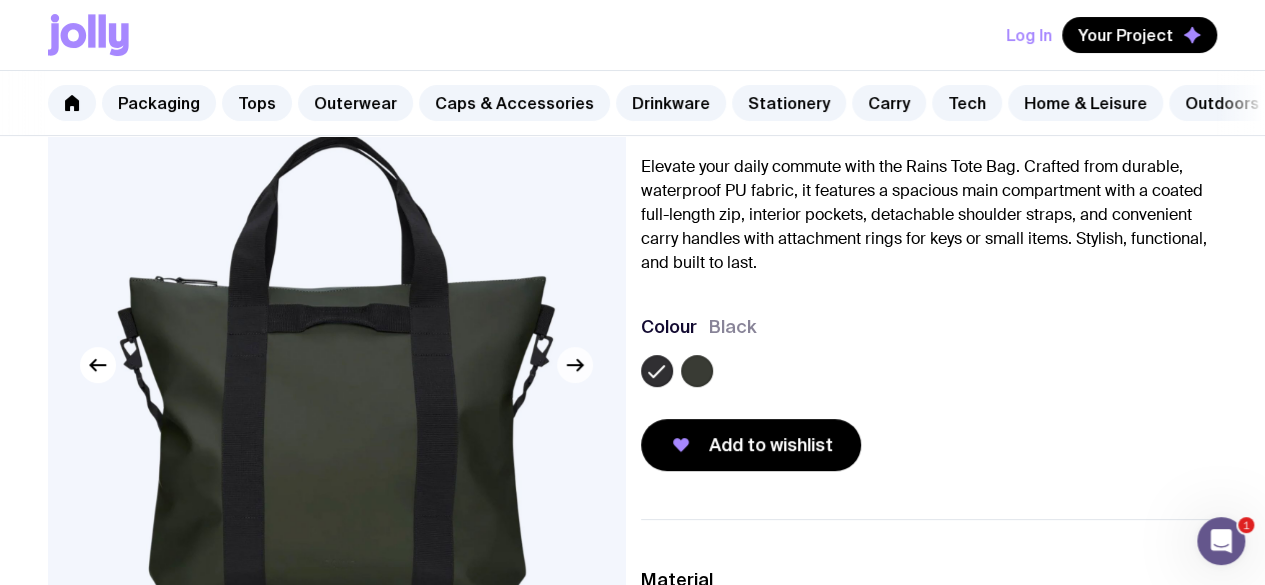 click 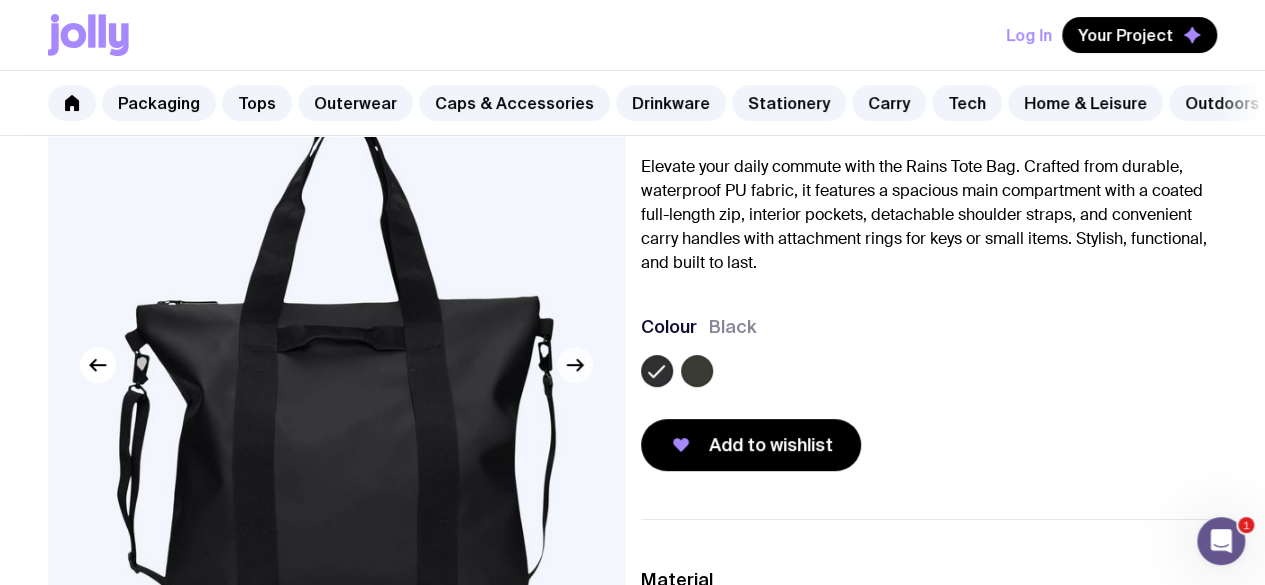 click 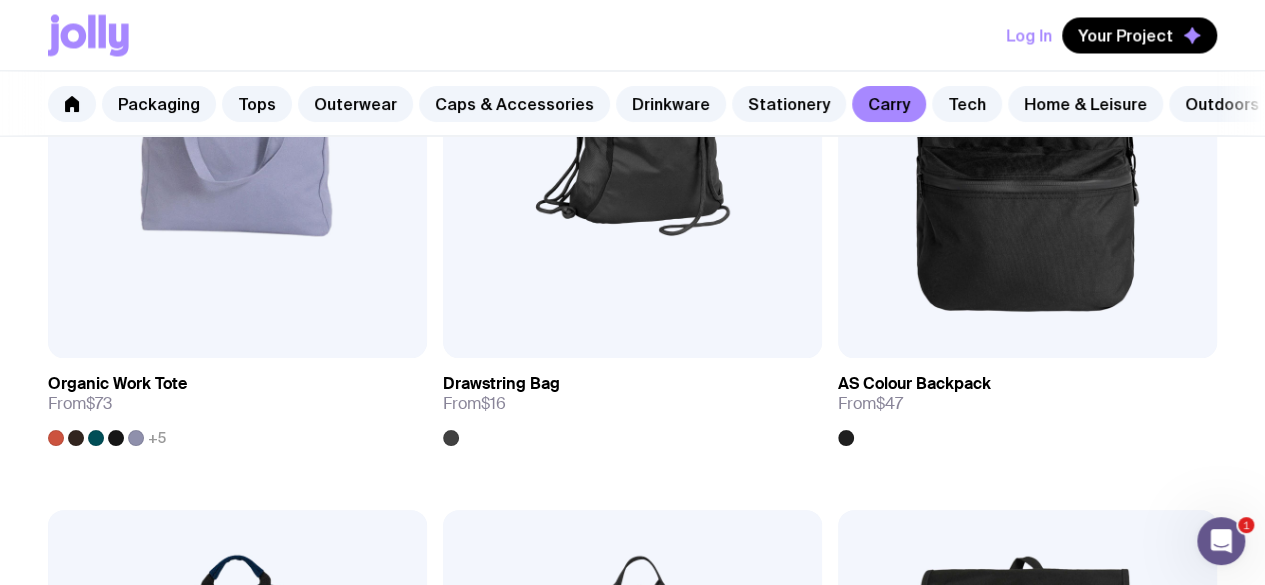 scroll, scrollTop: 1882, scrollLeft: 0, axis: vertical 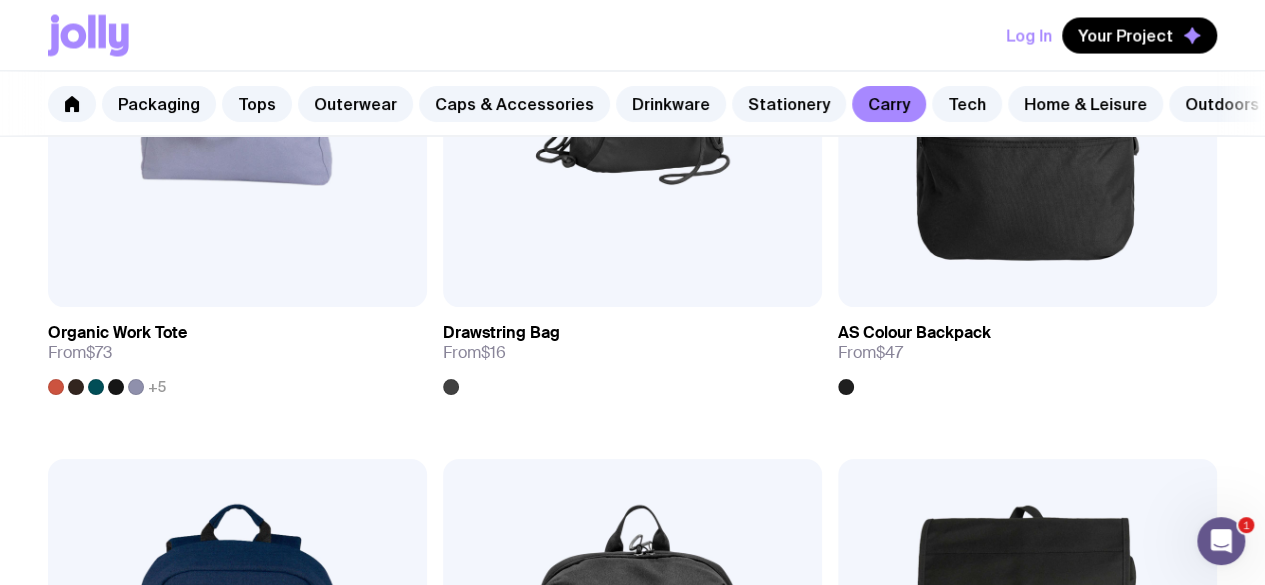 click on "View" at bounding box center [373, 2090] 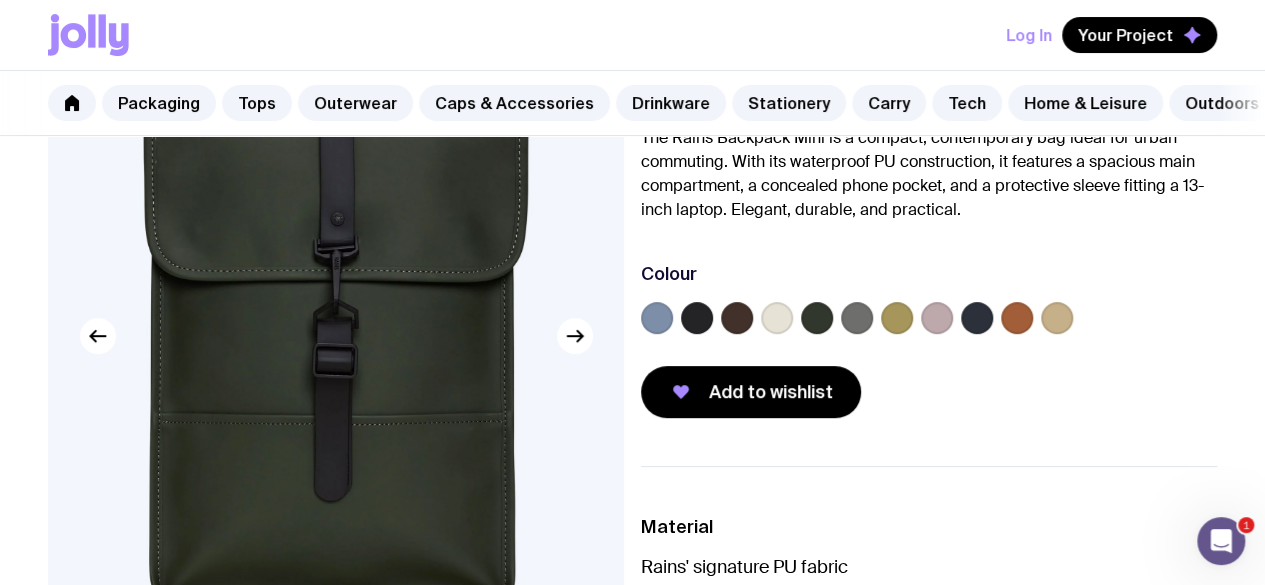 scroll, scrollTop: 181, scrollLeft: 0, axis: vertical 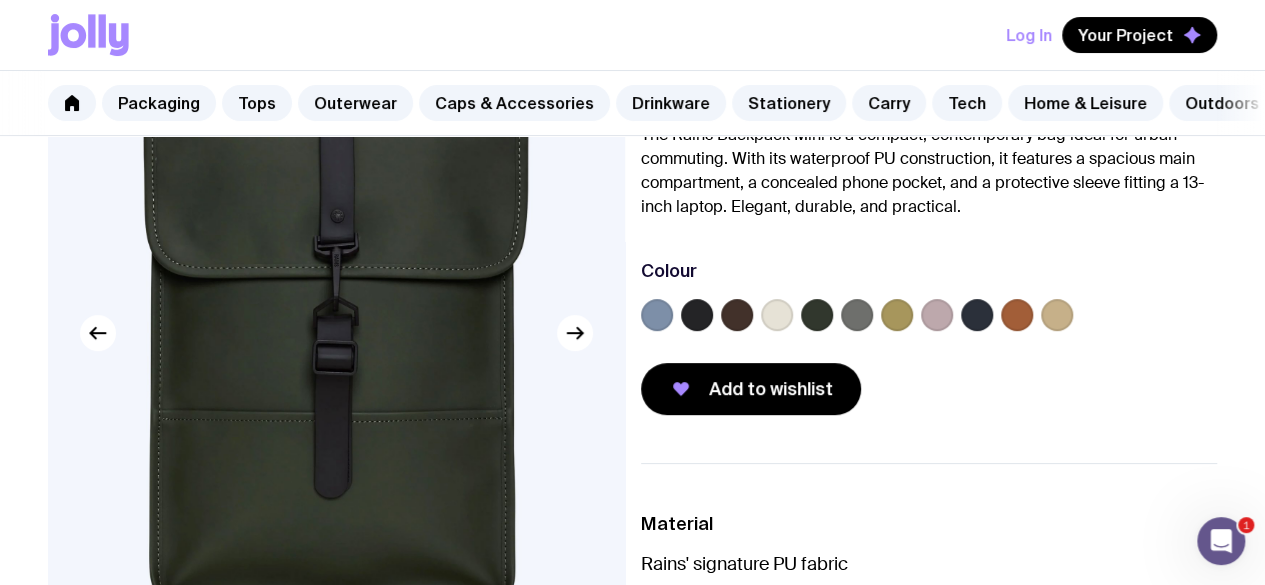 click 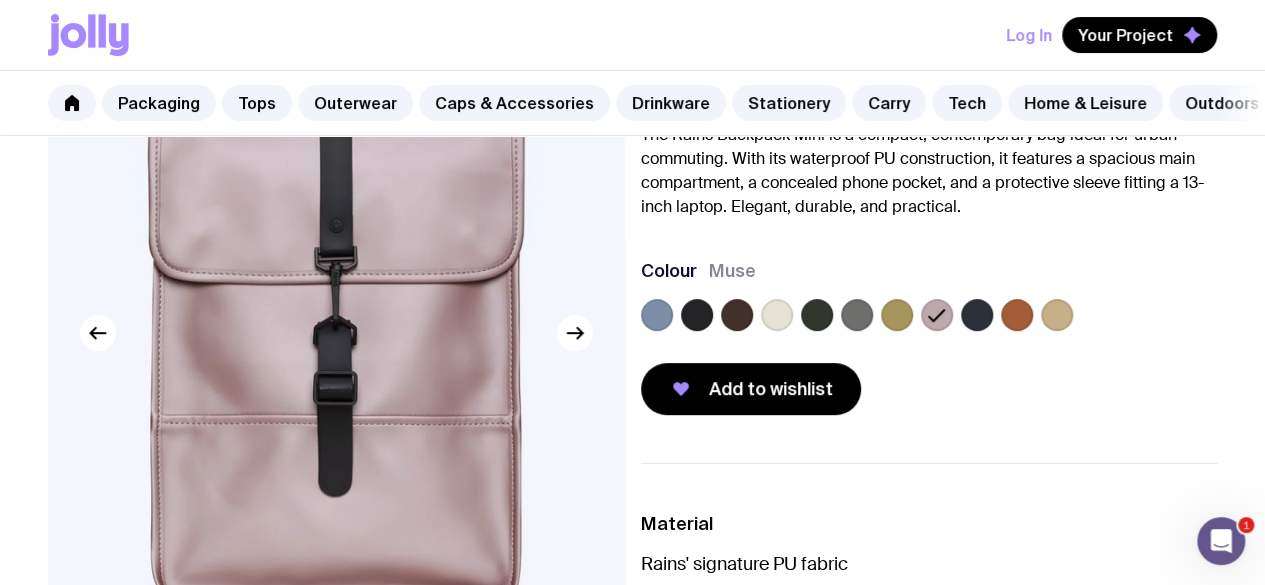 click 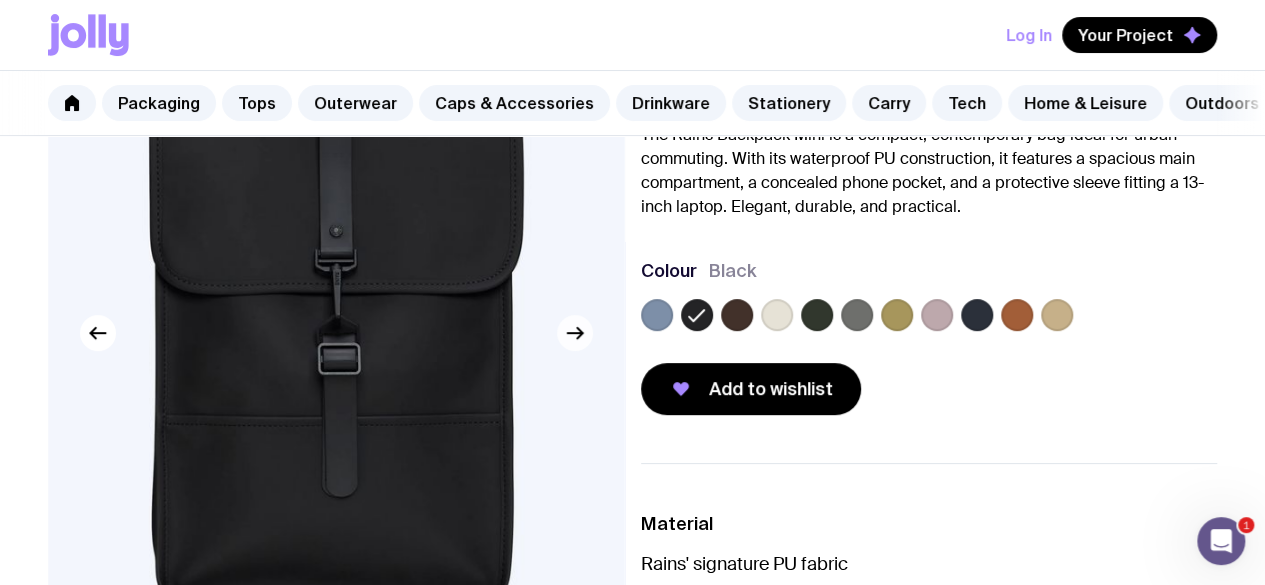 click 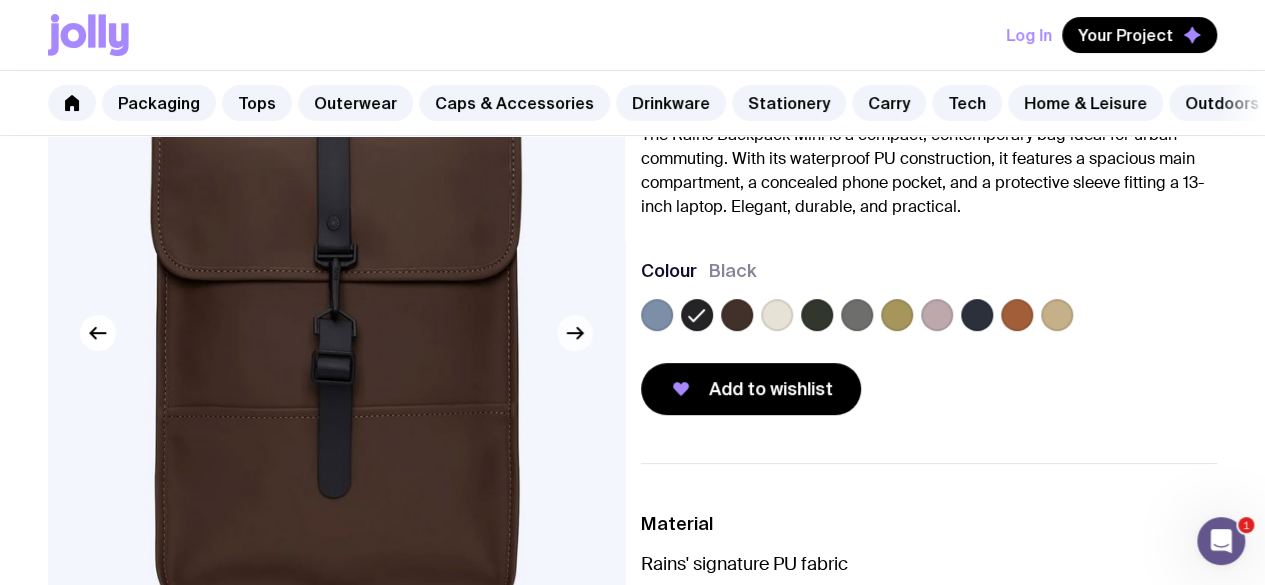 click 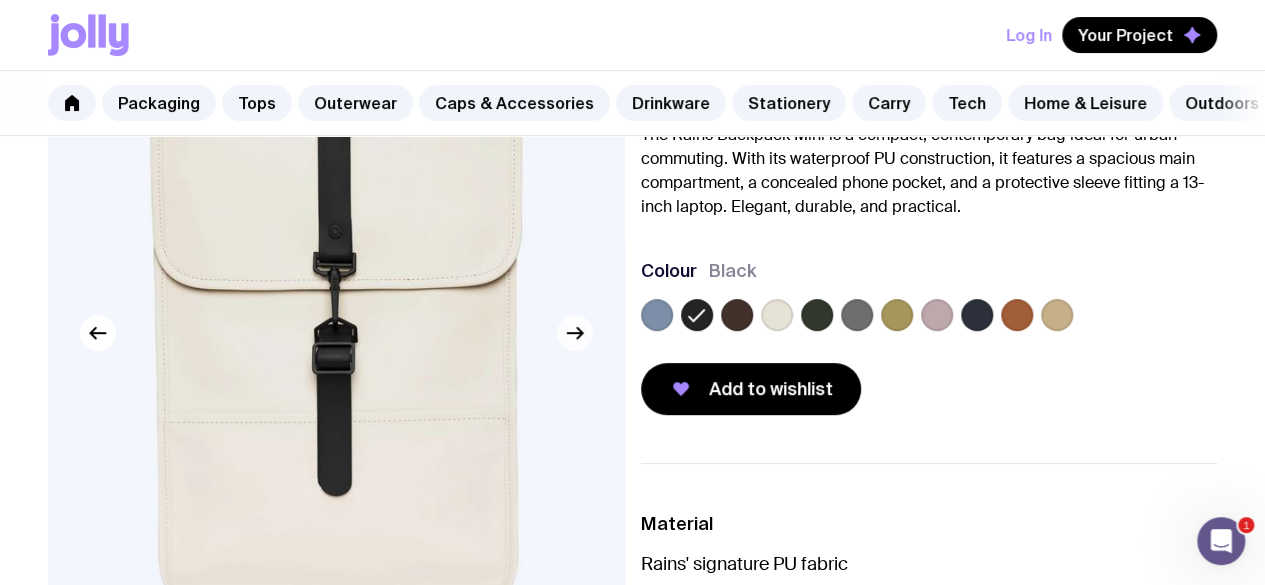 click 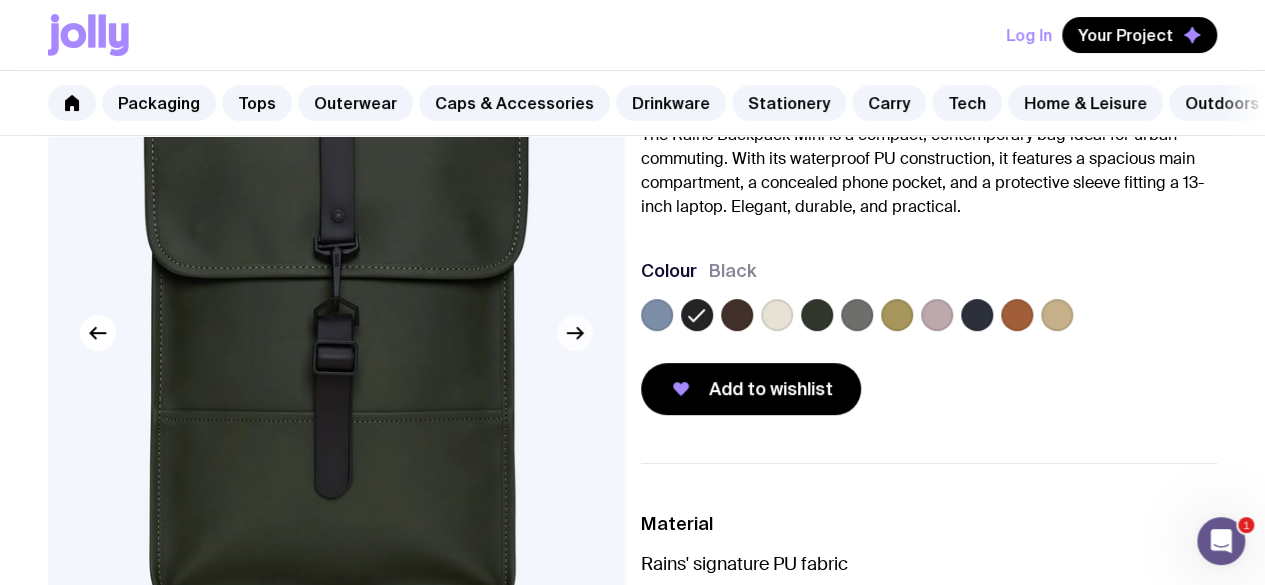 click 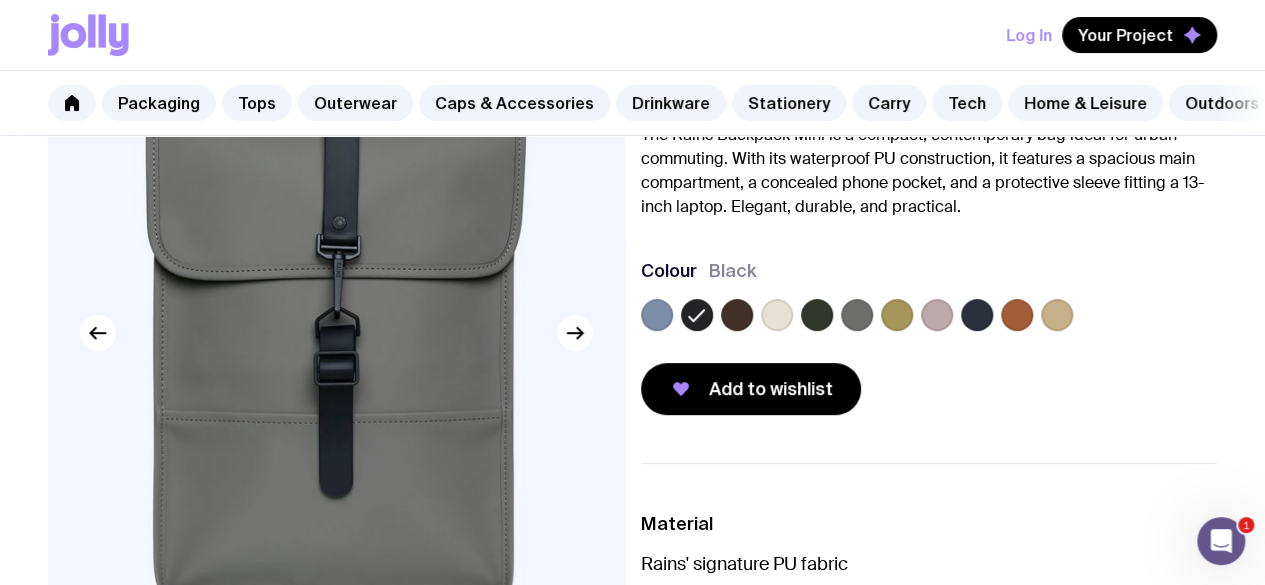 click 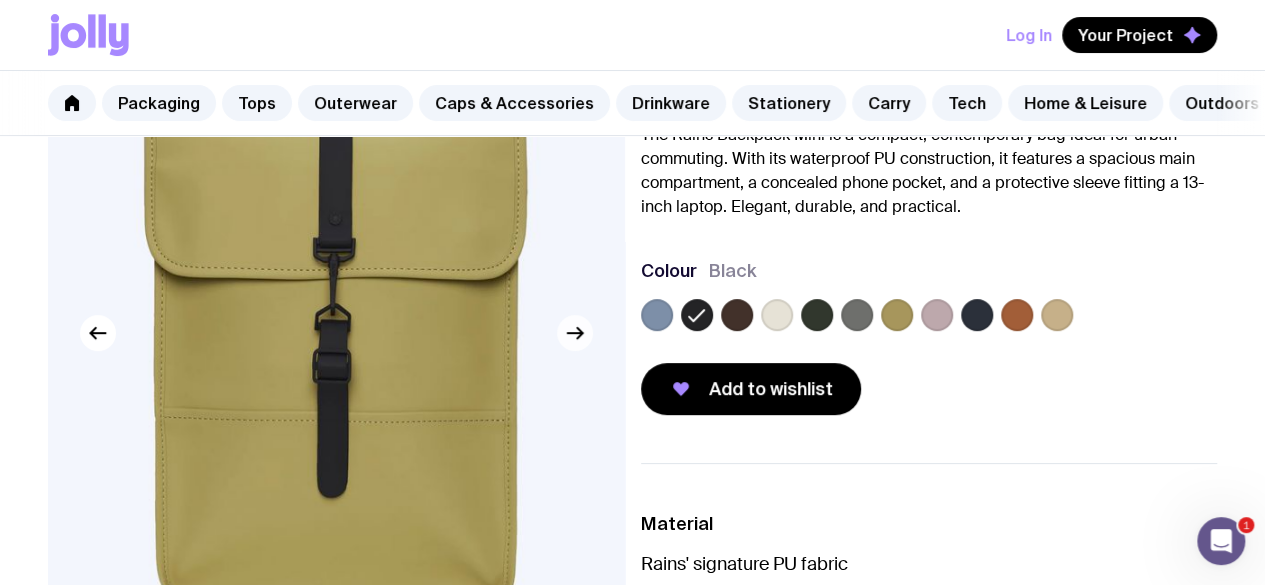 click 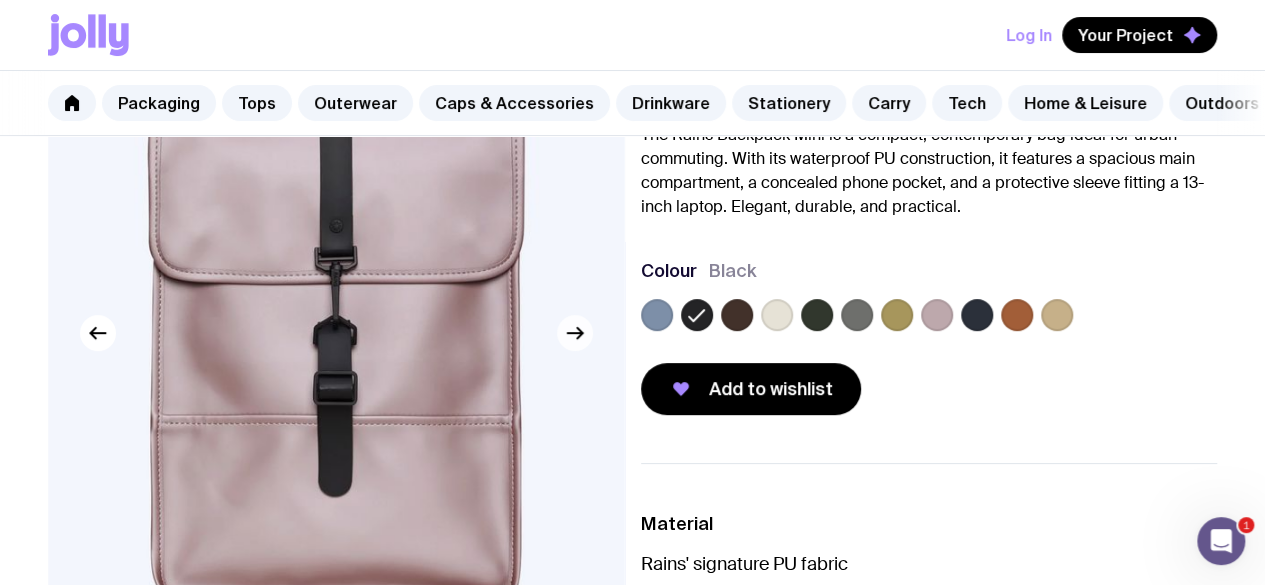 click 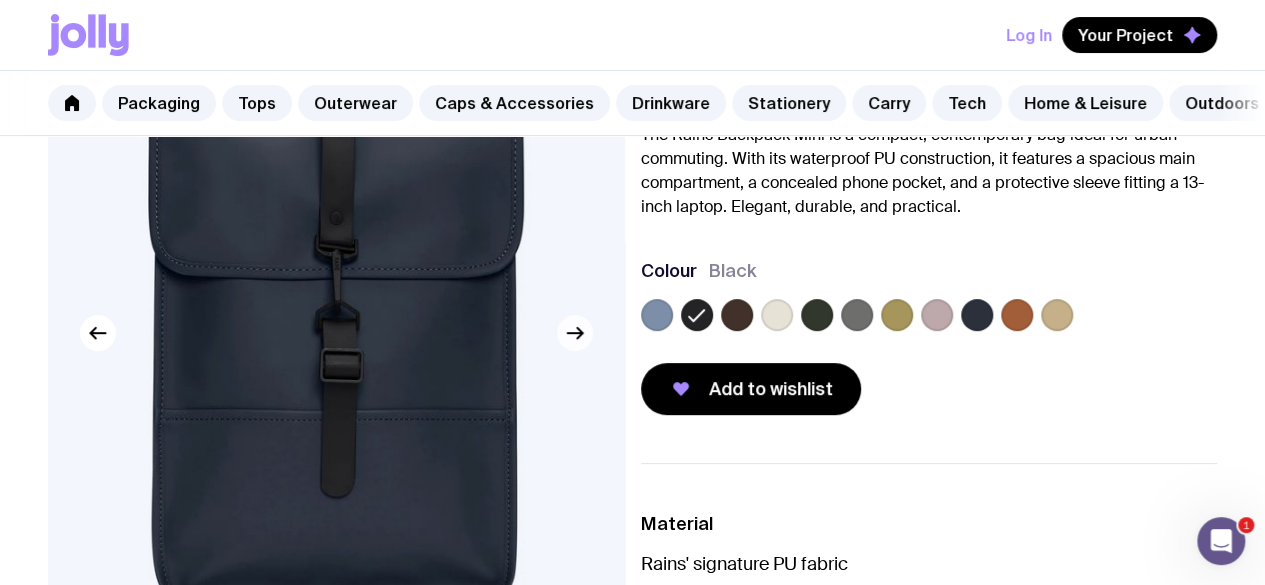 click 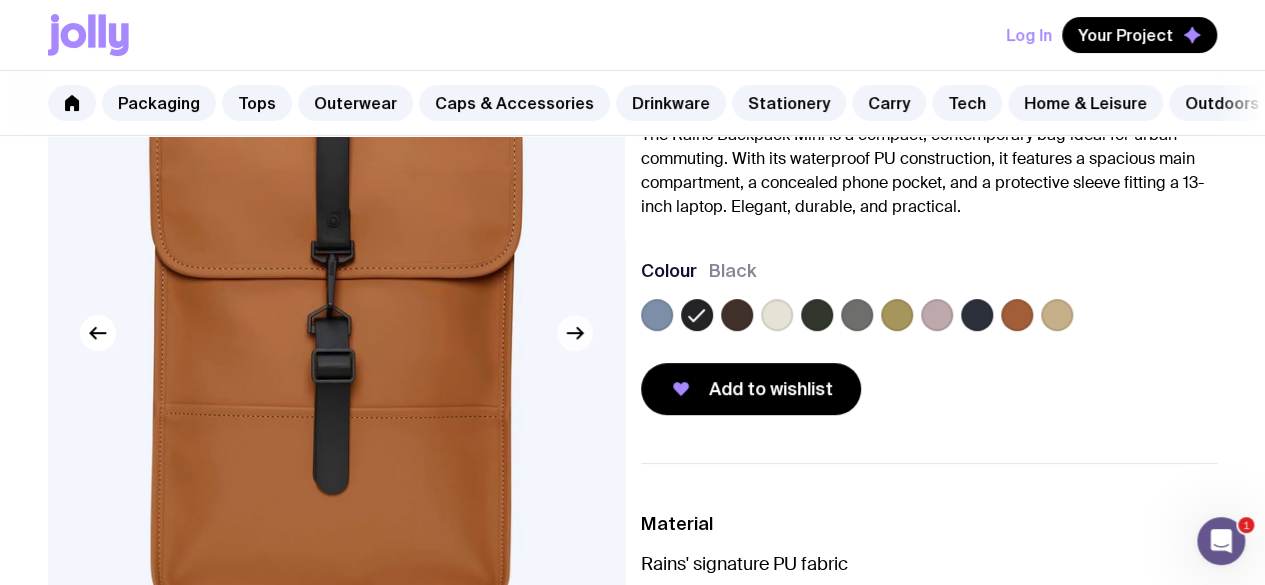 click 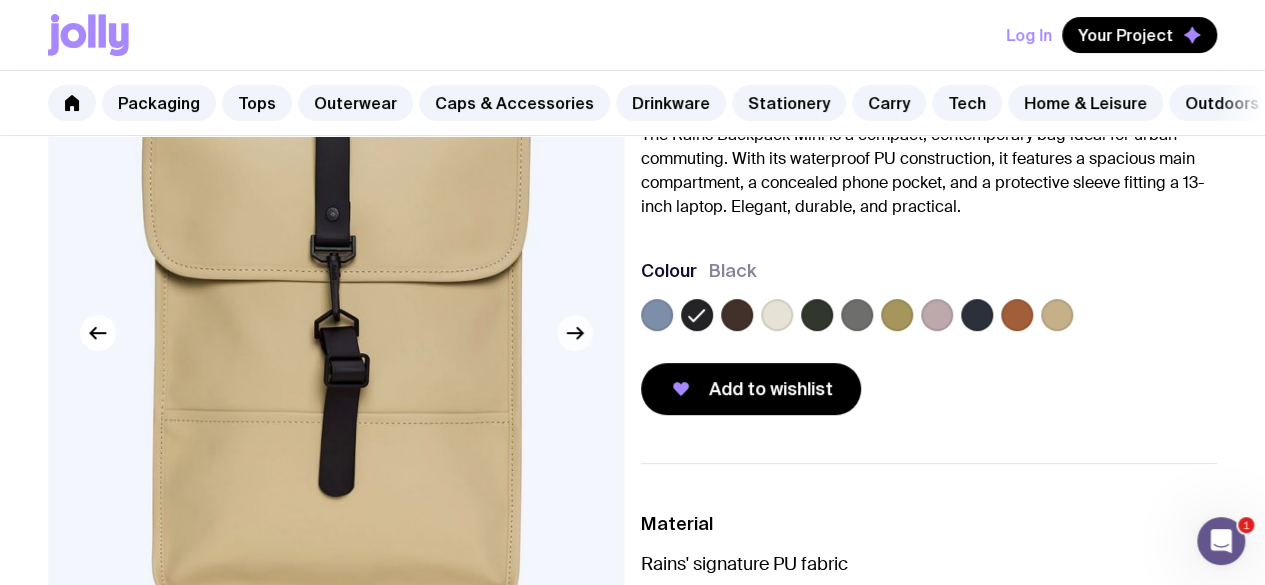 click 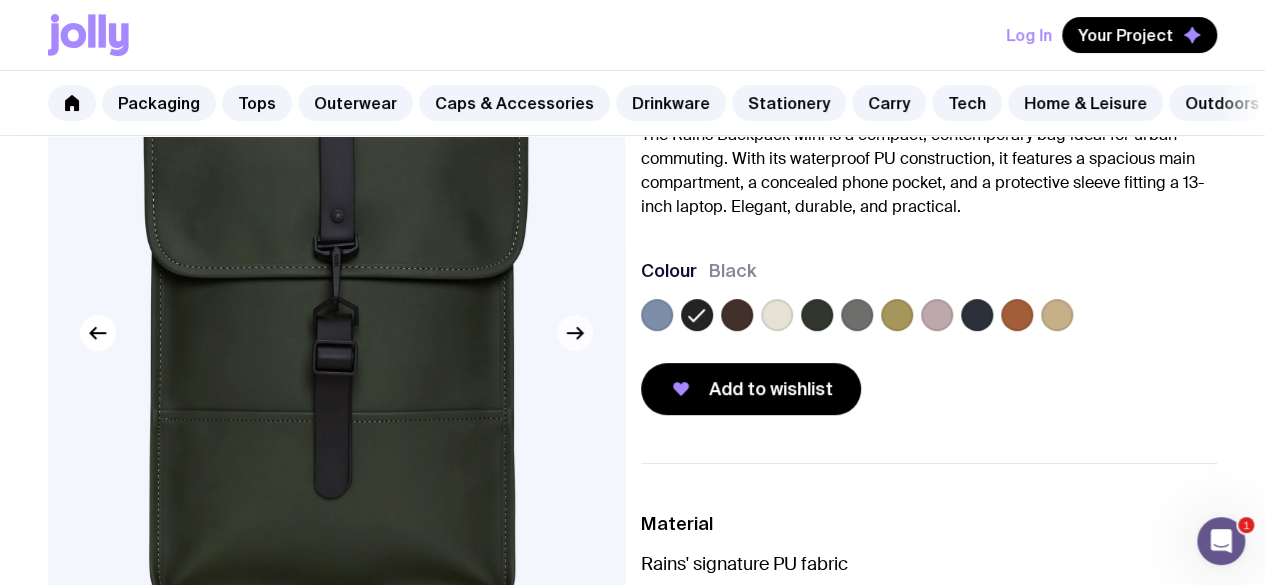 click 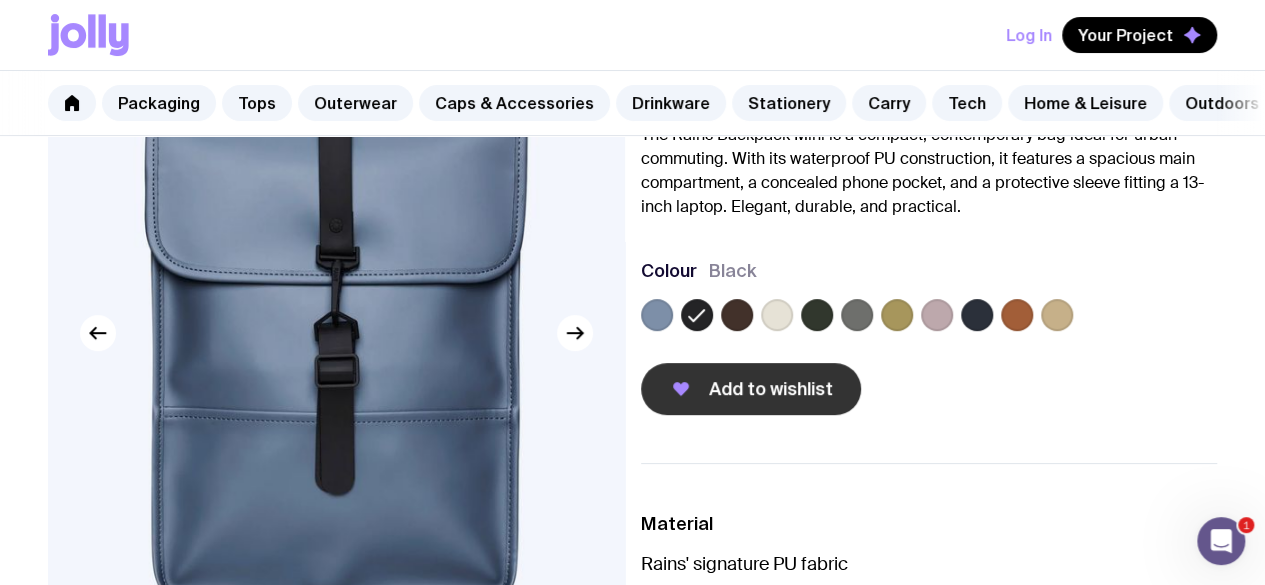 click on "Add to wishlist" 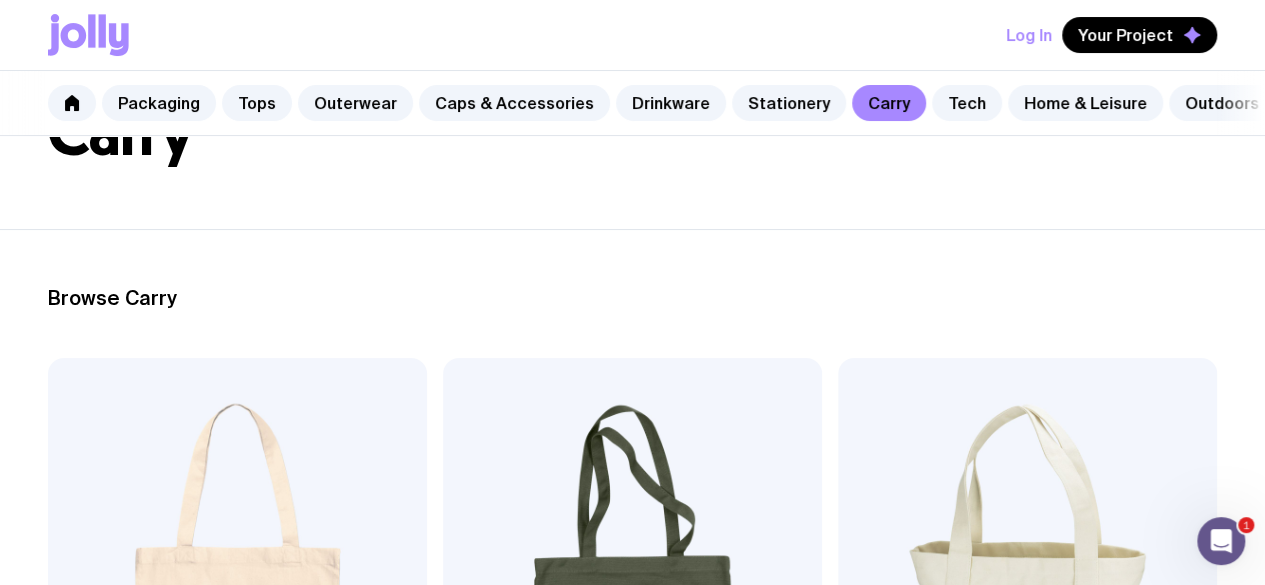 scroll, scrollTop: 0, scrollLeft: 0, axis: both 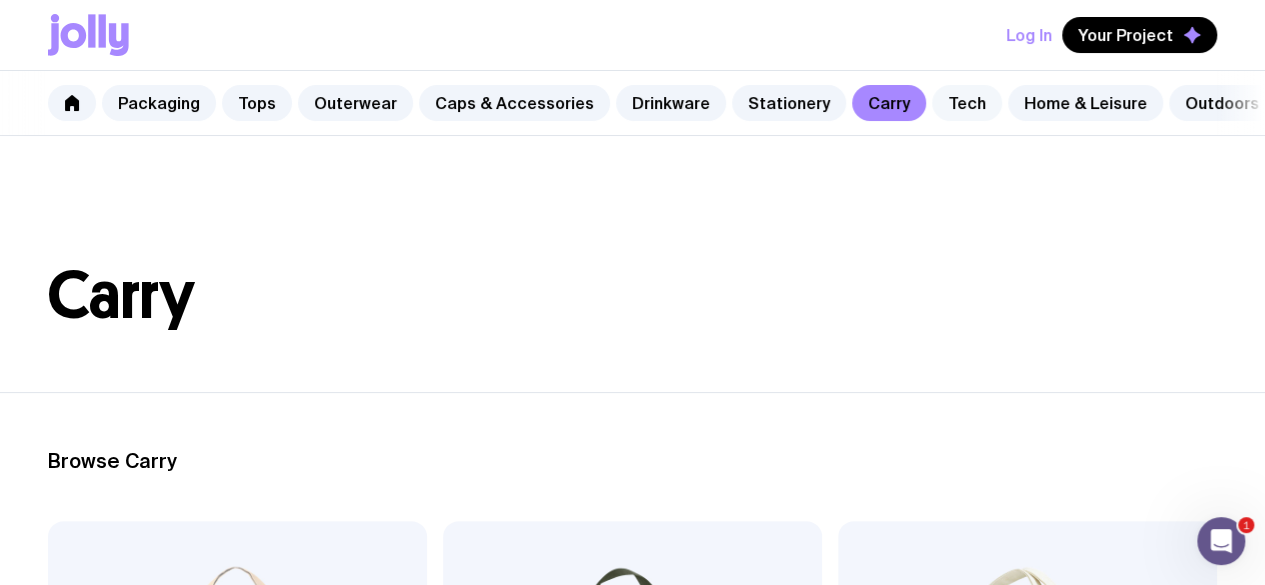 click on "Tech" 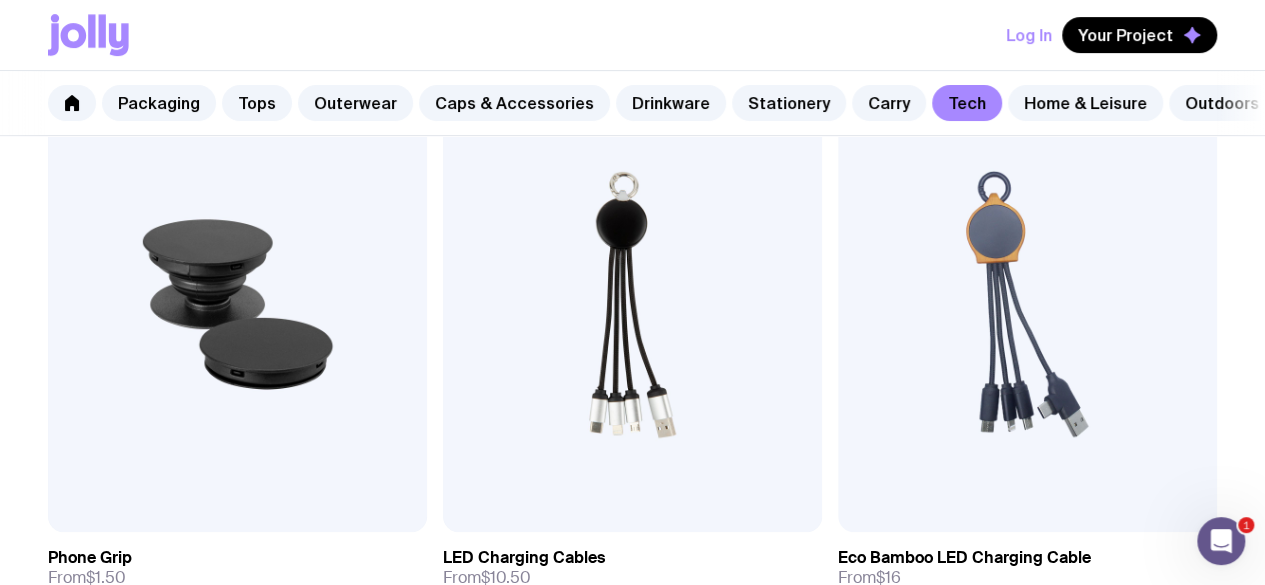 scroll, scrollTop: 445, scrollLeft: 0, axis: vertical 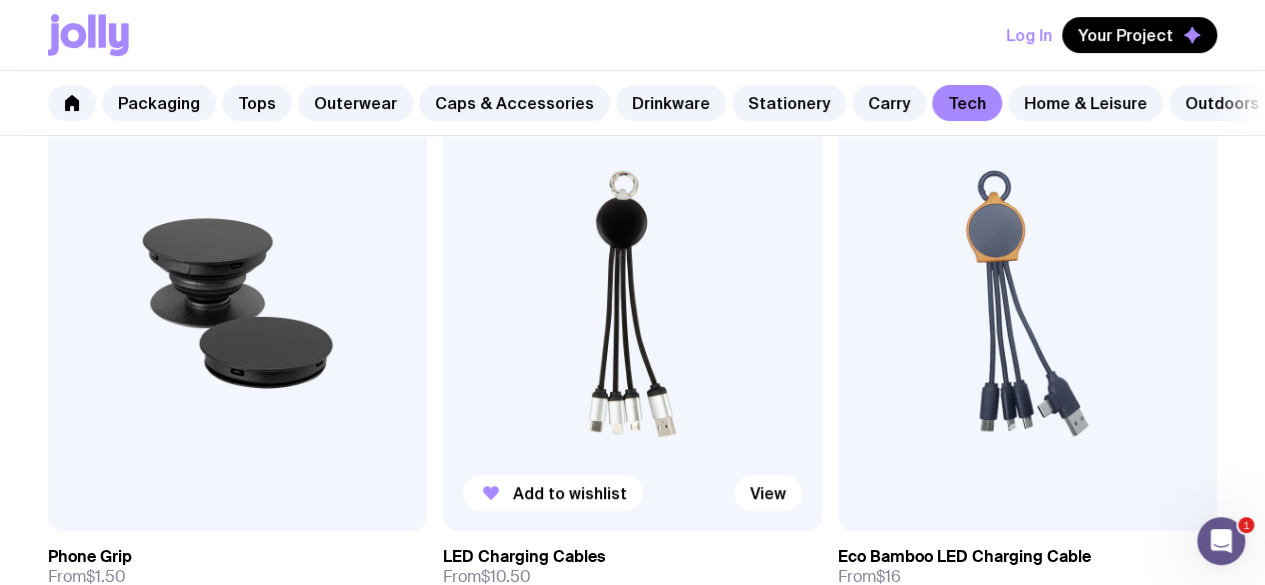 click at bounding box center [632, 303] 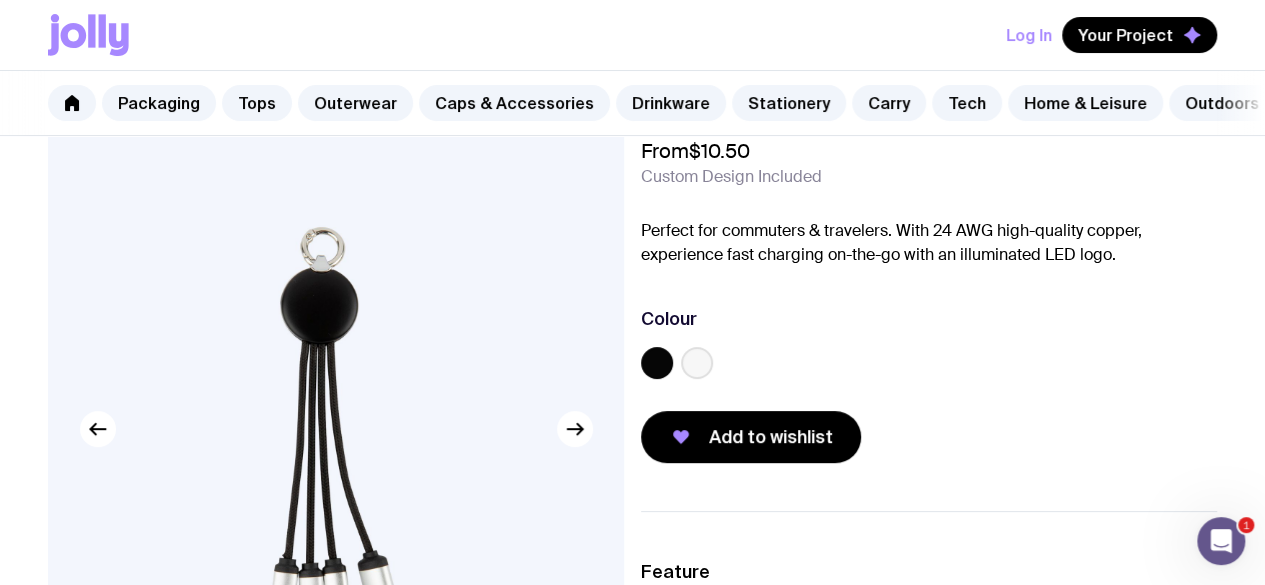 scroll, scrollTop: 86, scrollLeft: 0, axis: vertical 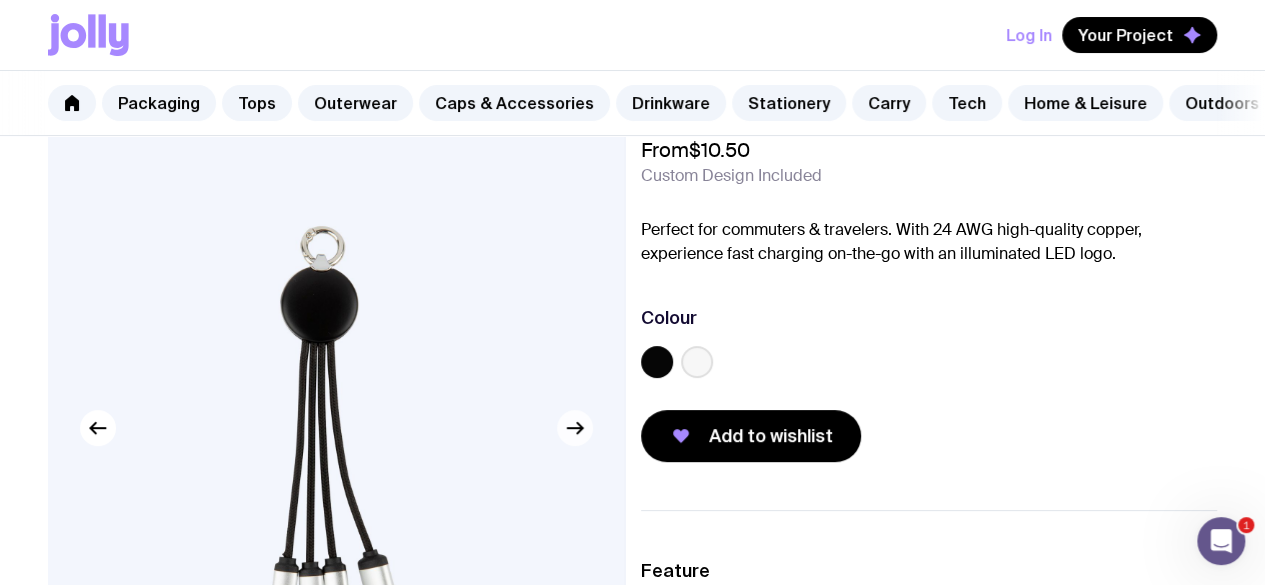 click 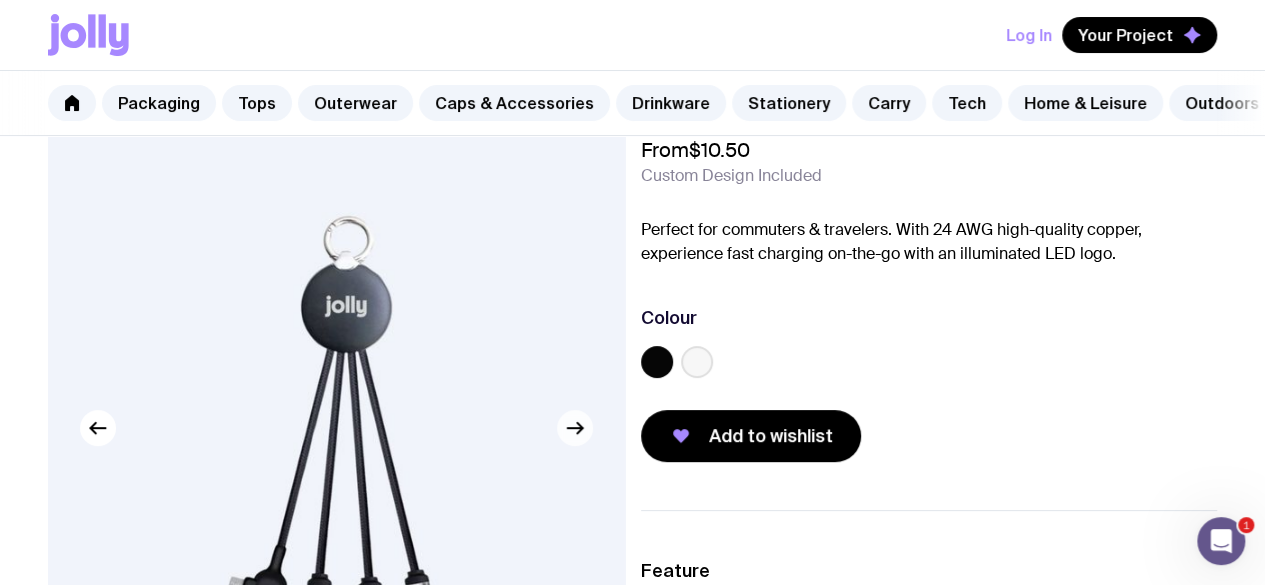 click 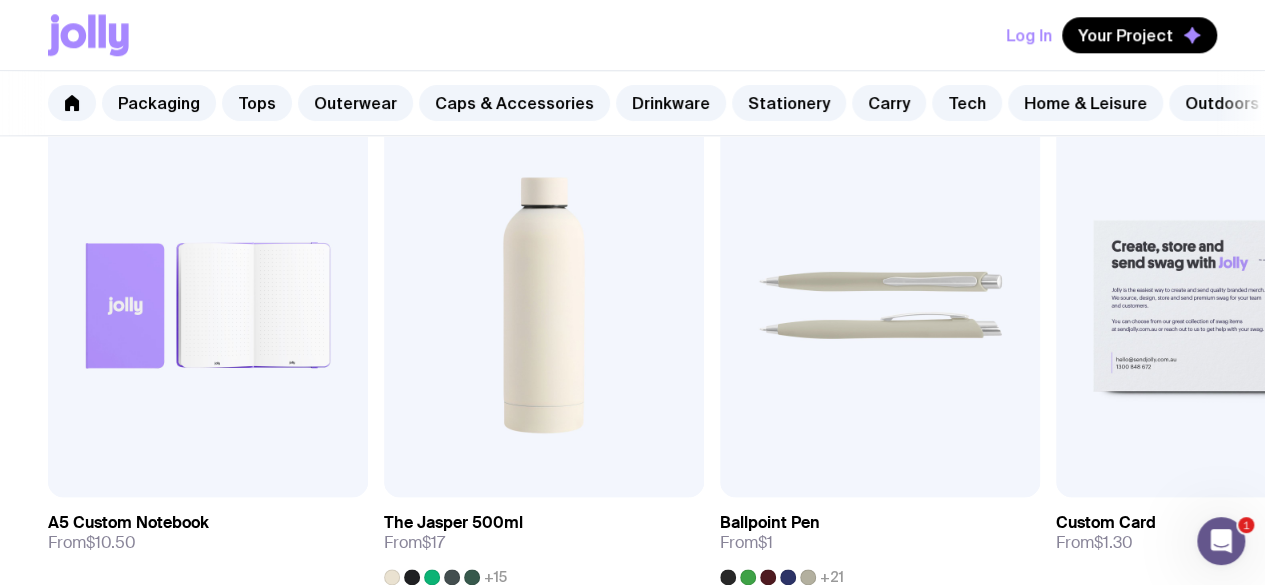 scroll, scrollTop: 1075, scrollLeft: 0, axis: vertical 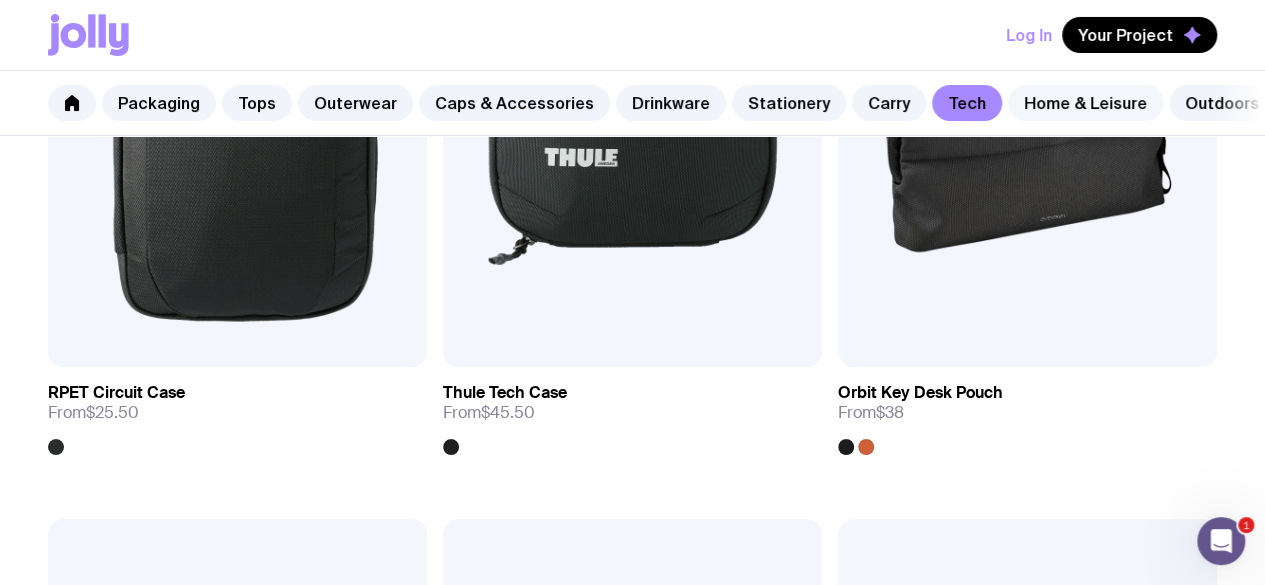 click on "Home & Leisure" 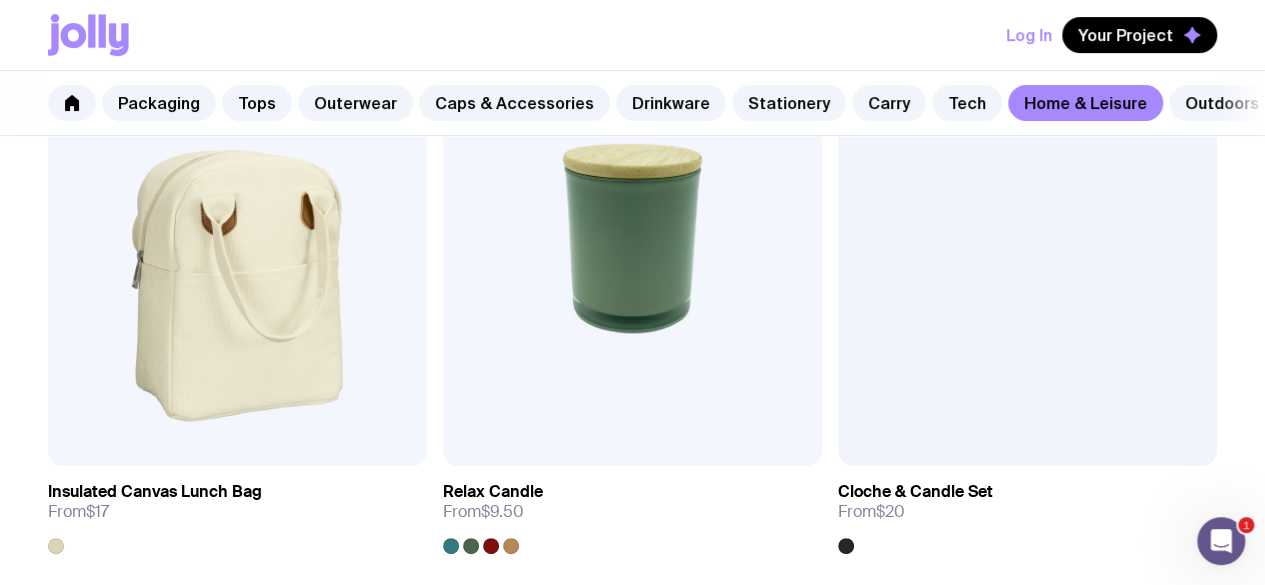 scroll, scrollTop: 4150, scrollLeft: 0, axis: vertical 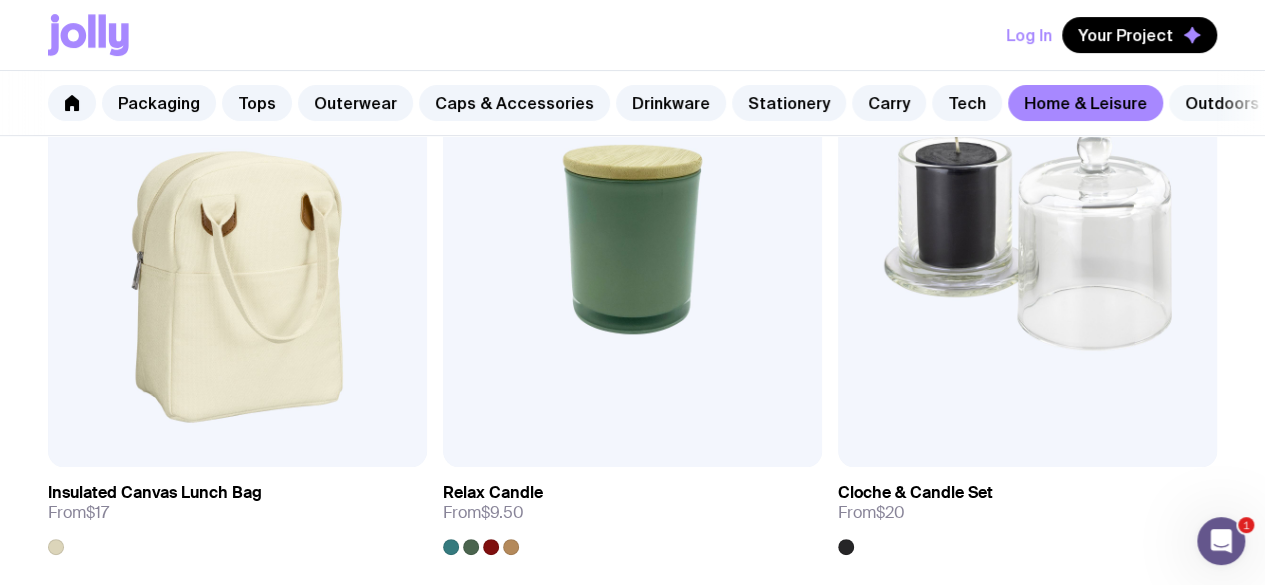 click on "Outdoors" 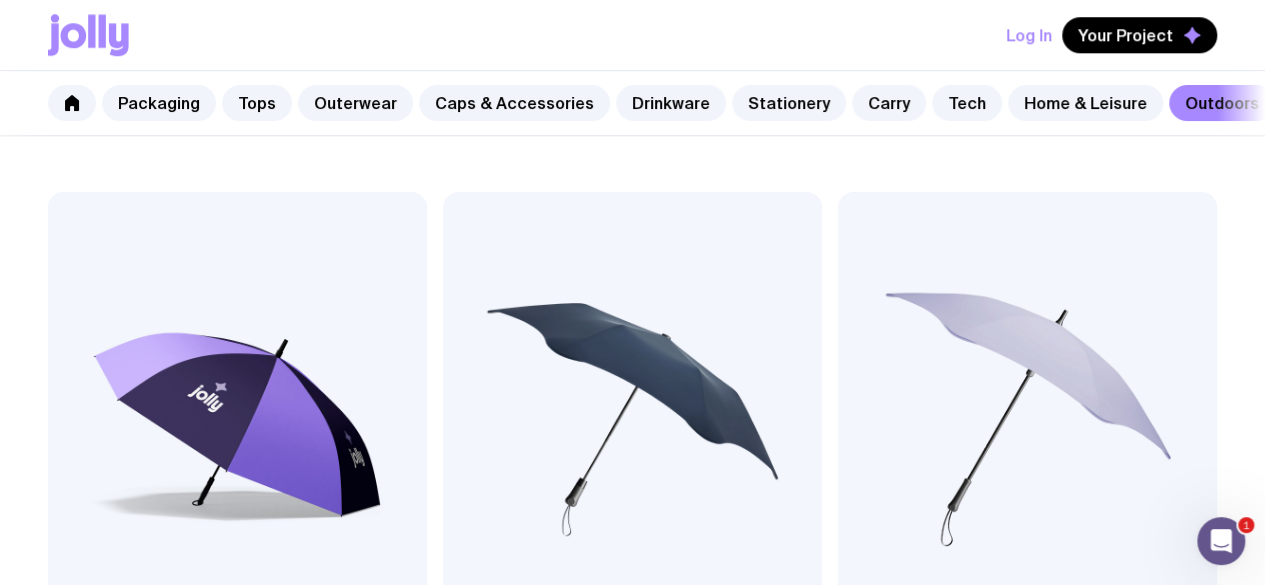 scroll, scrollTop: 937, scrollLeft: 0, axis: vertical 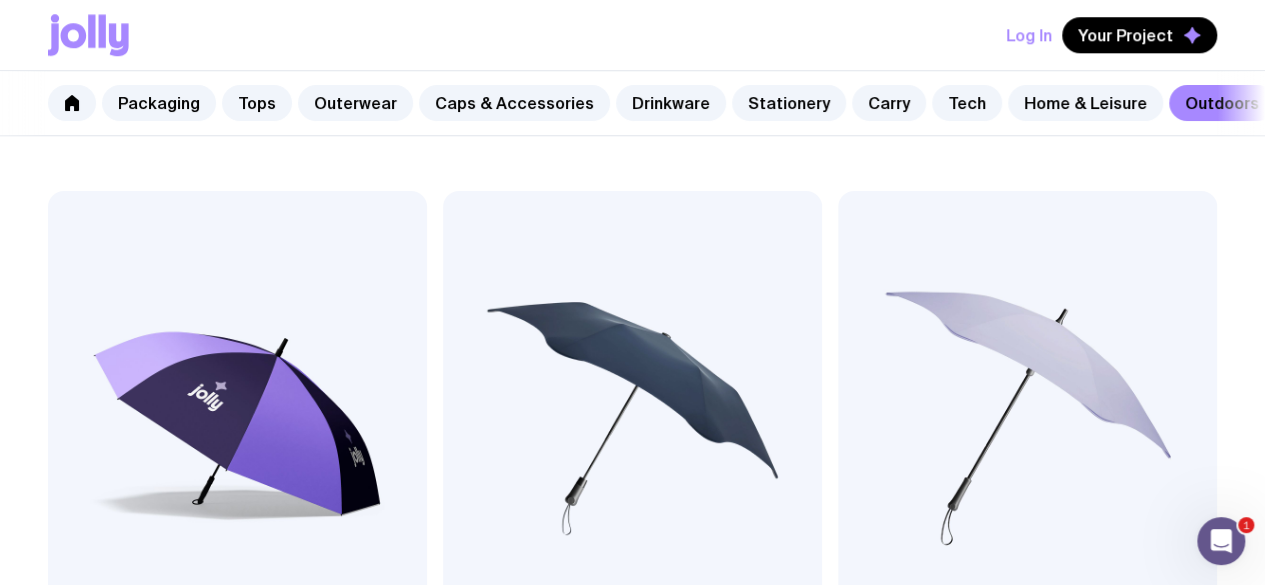 click at bounding box center (1027, 418) 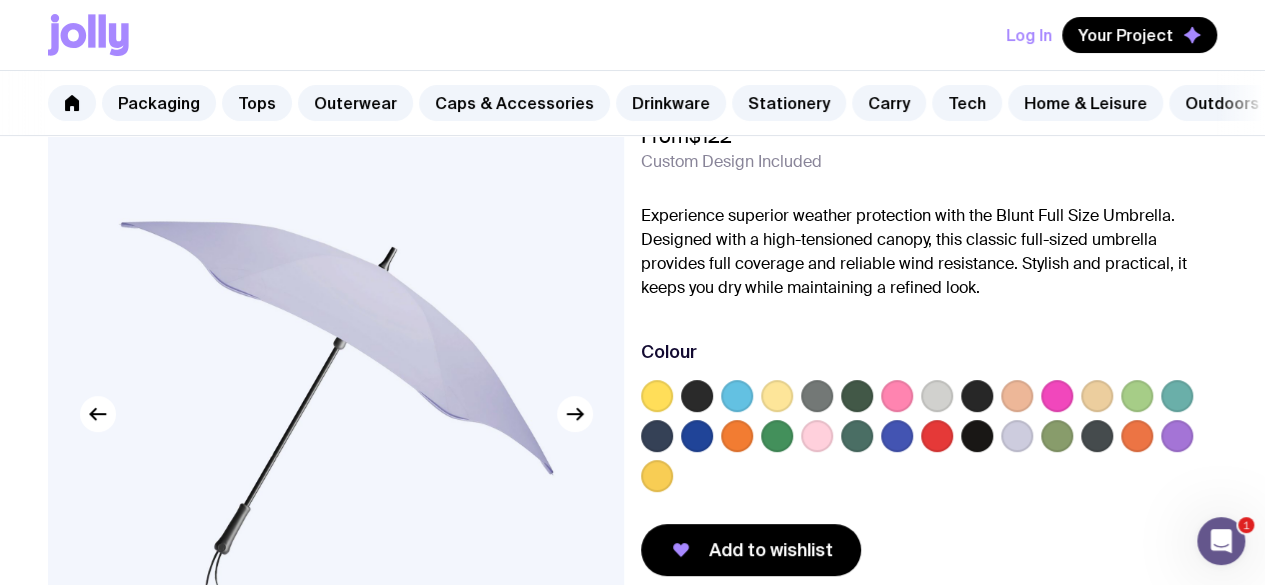 scroll, scrollTop: 101, scrollLeft: 0, axis: vertical 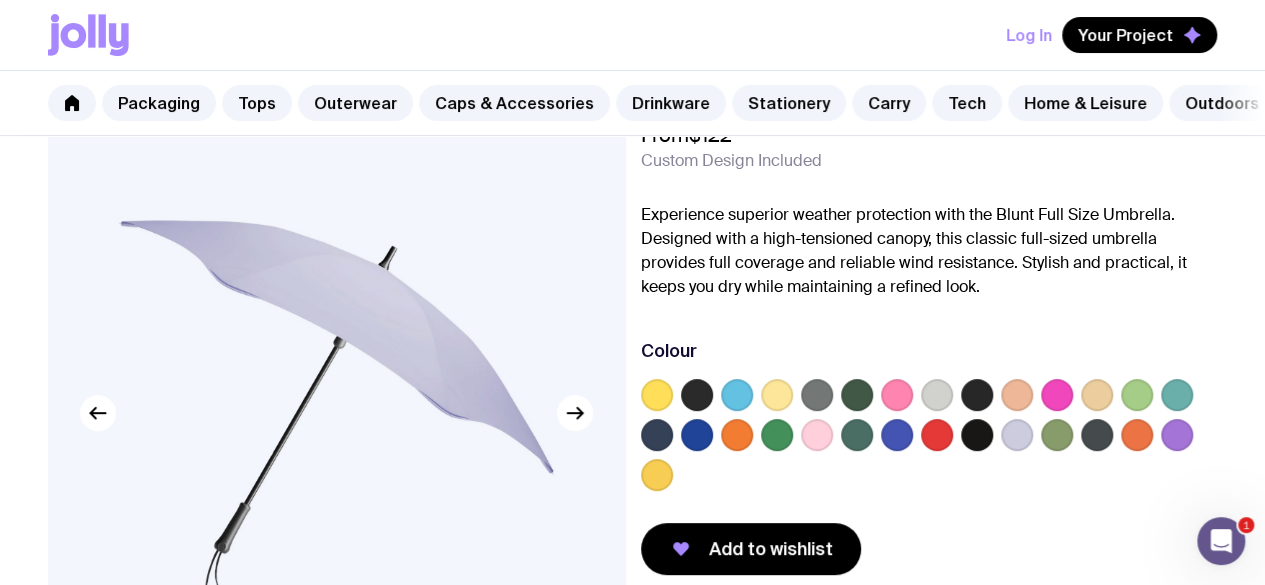 click 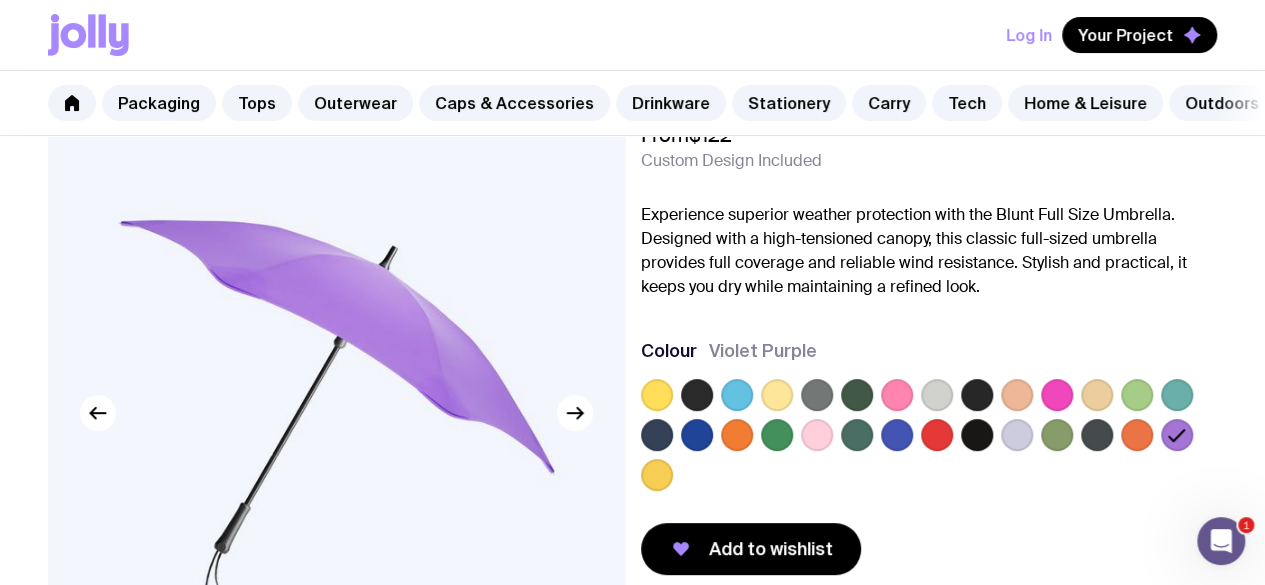 click 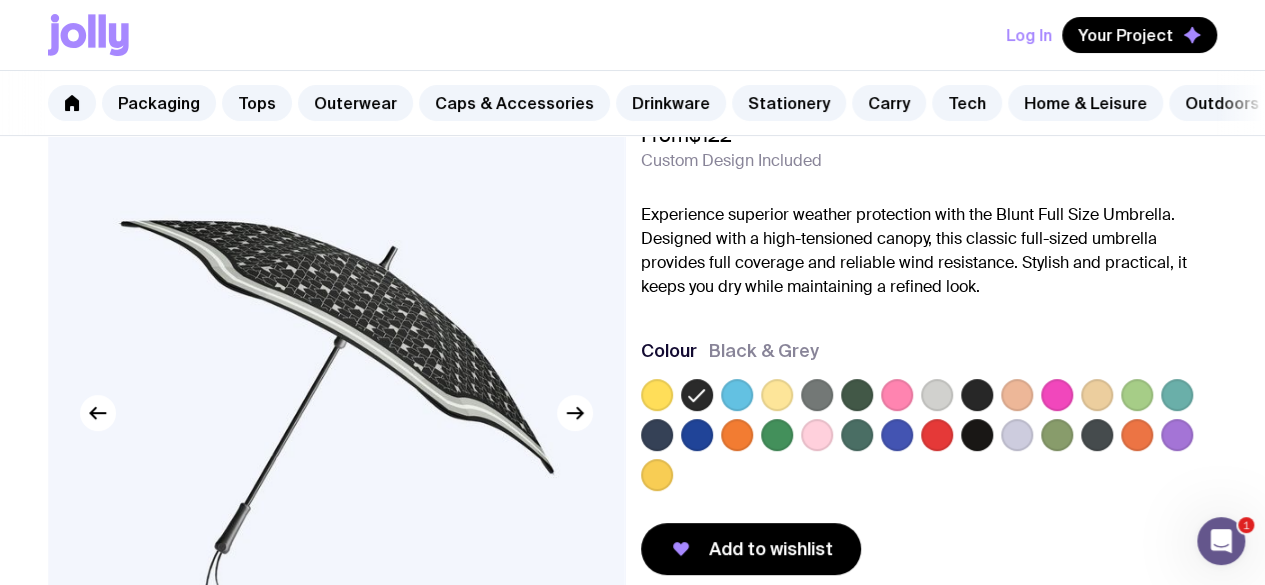 click 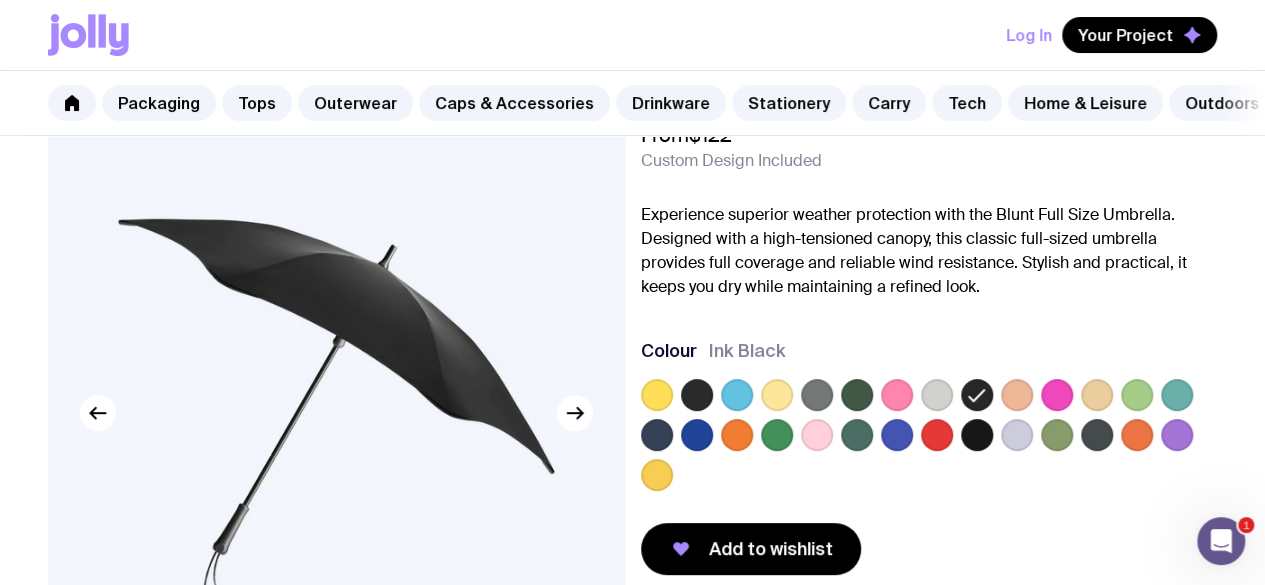 click 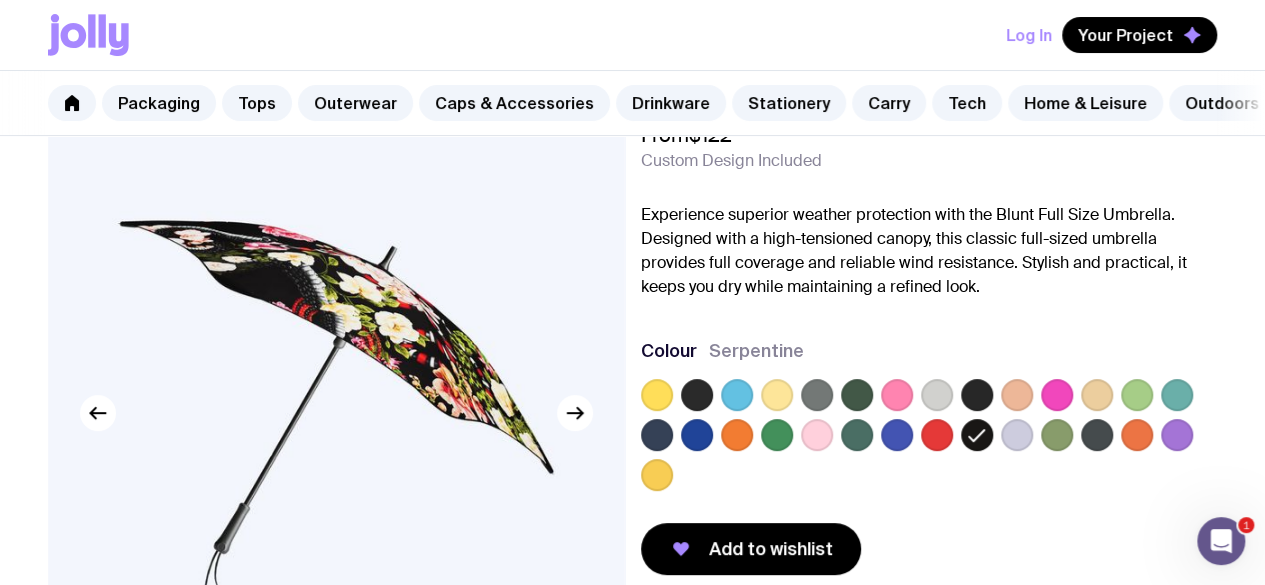 click 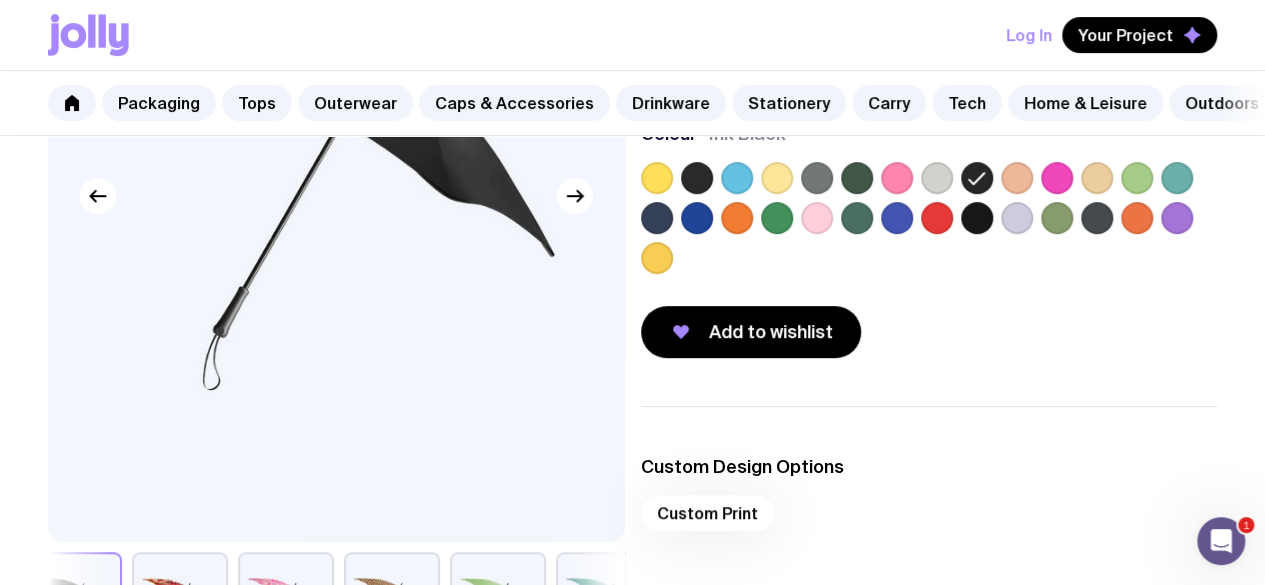 scroll, scrollTop: 319, scrollLeft: 0, axis: vertical 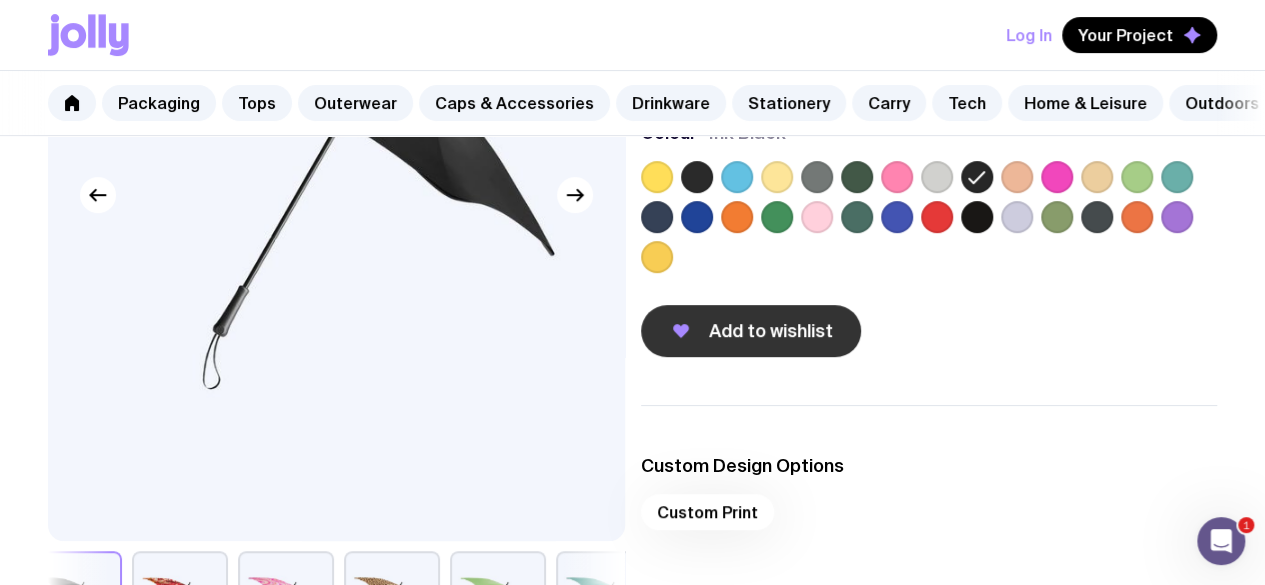 click on "Add to wishlist" 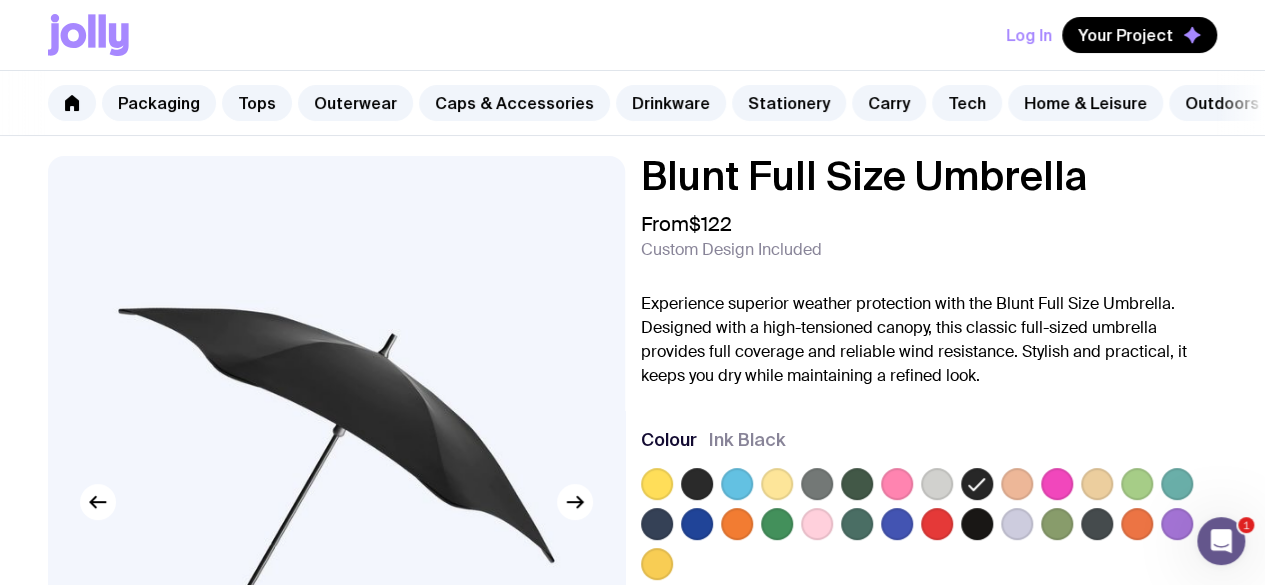 scroll, scrollTop: 0, scrollLeft: 0, axis: both 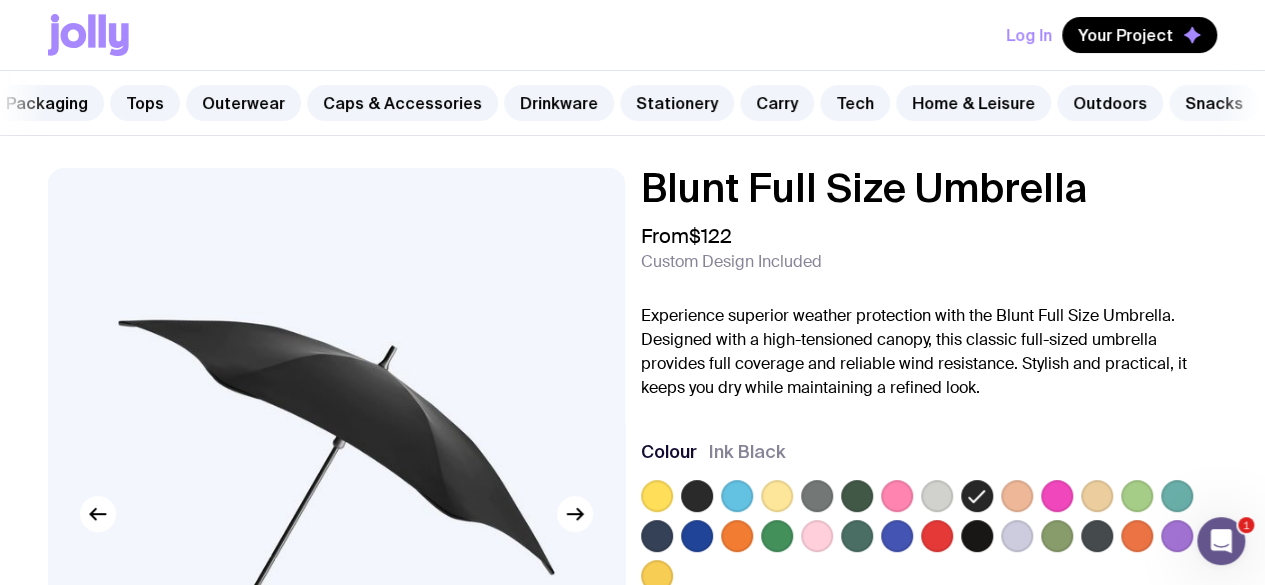 click on "Snacks" 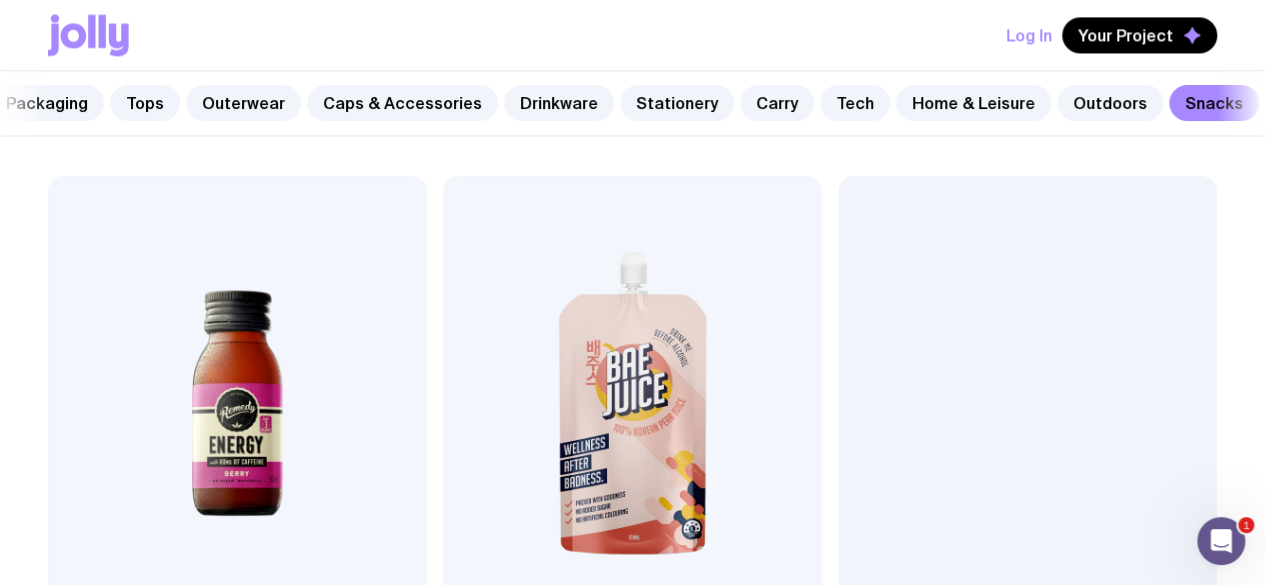 scroll, scrollTop: 1694, scrollLeft: 0, axis: vertical 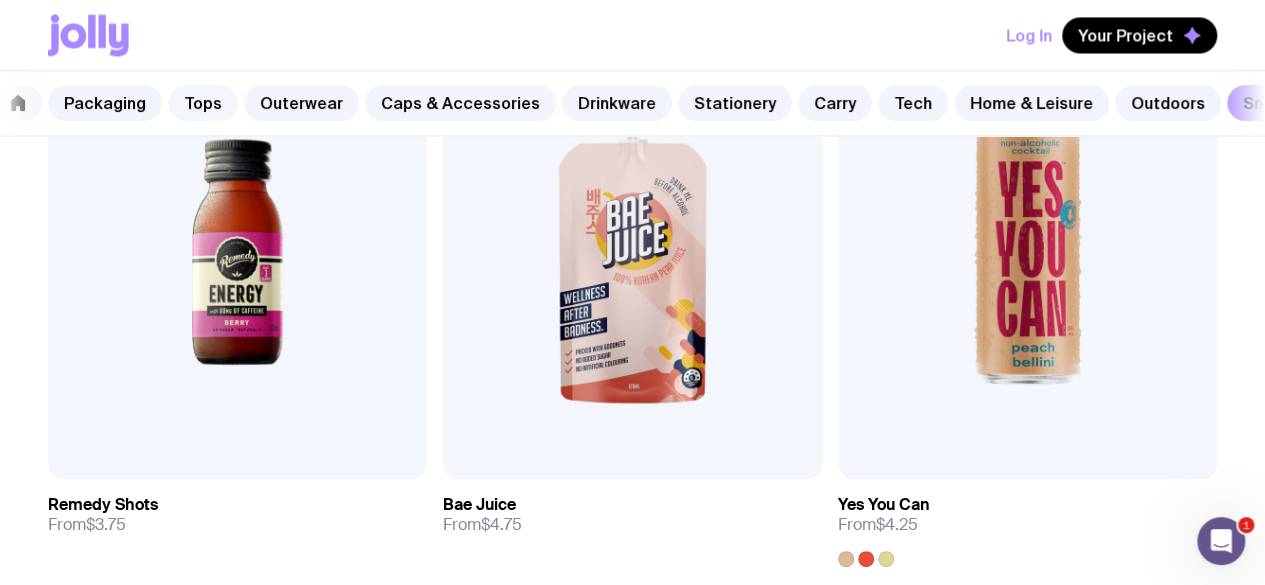 click on "Tops" 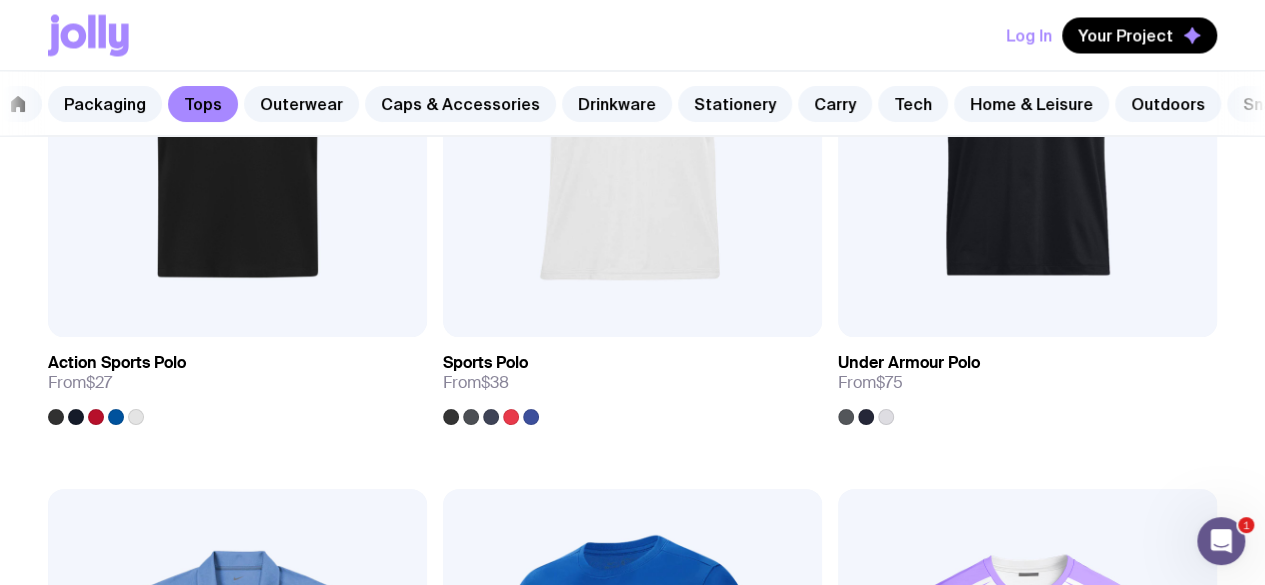 scroll, scrollTop: 1854, scrollLeft: 0, axis: vertical 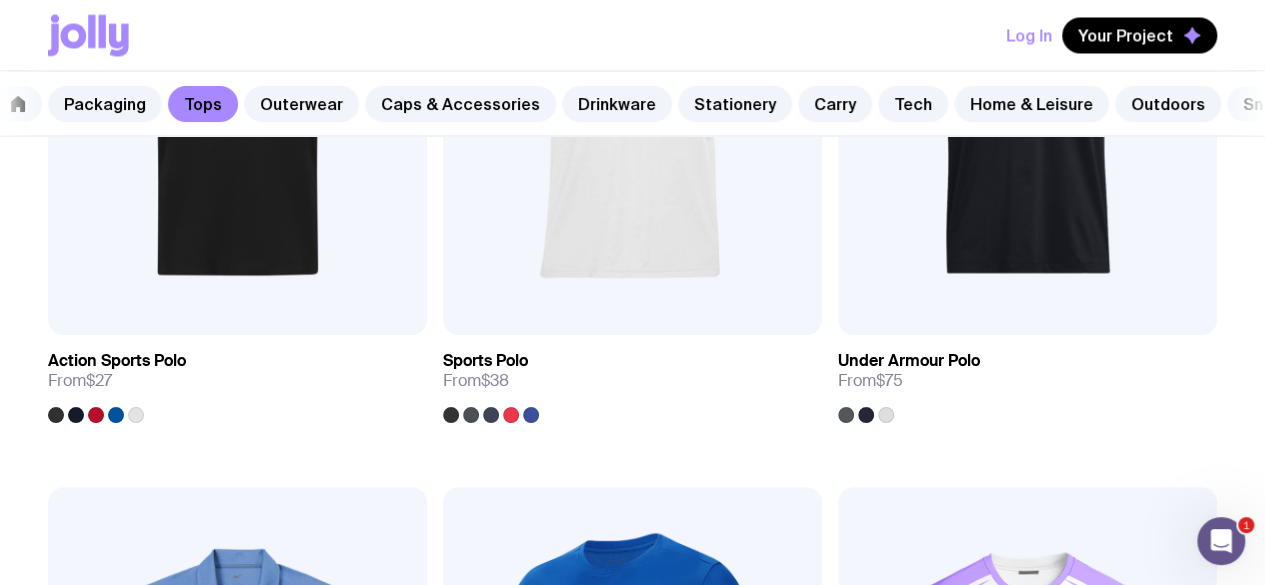 click at bounding box center [632, 1321] 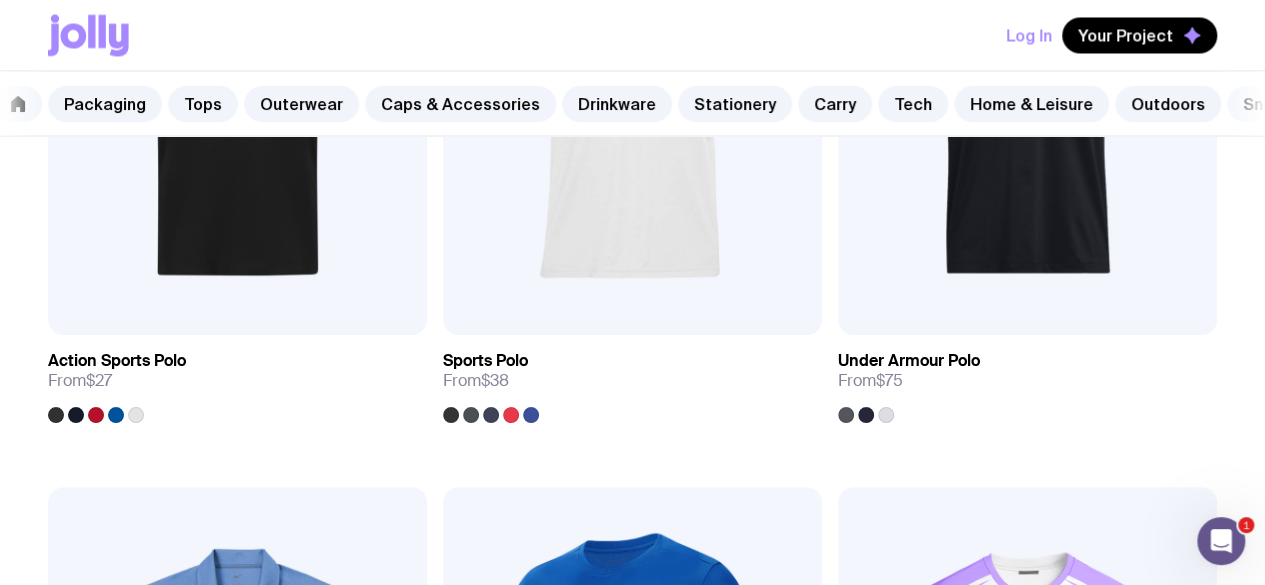 scroll, scrollTop: 0, scrollLeft: 0, axis: both 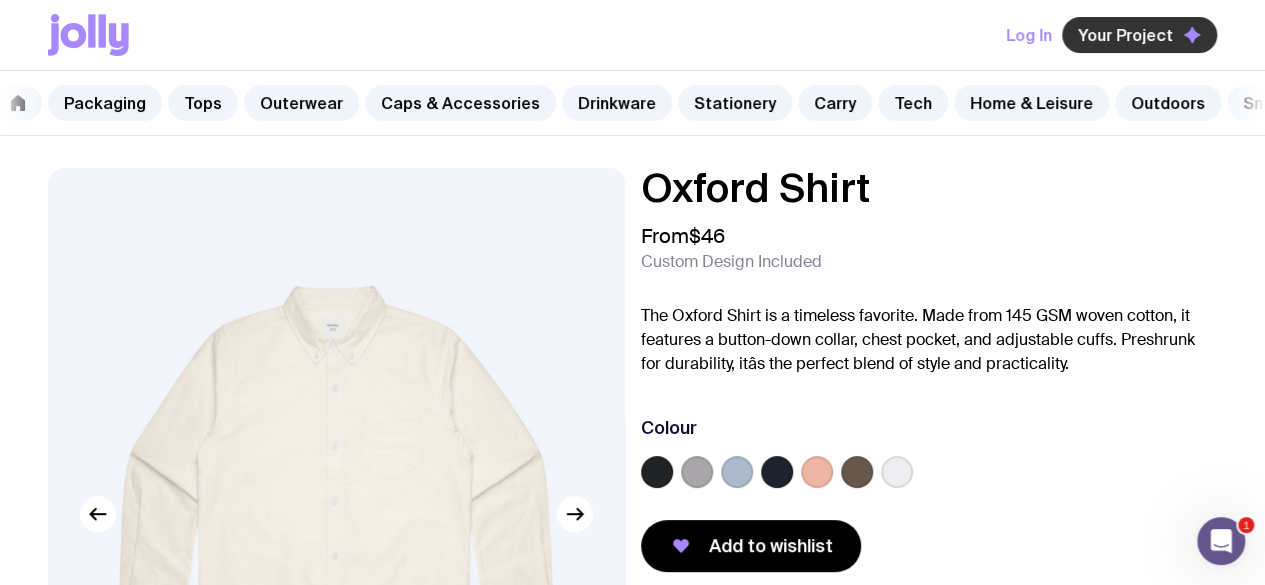 click on "Your Project" 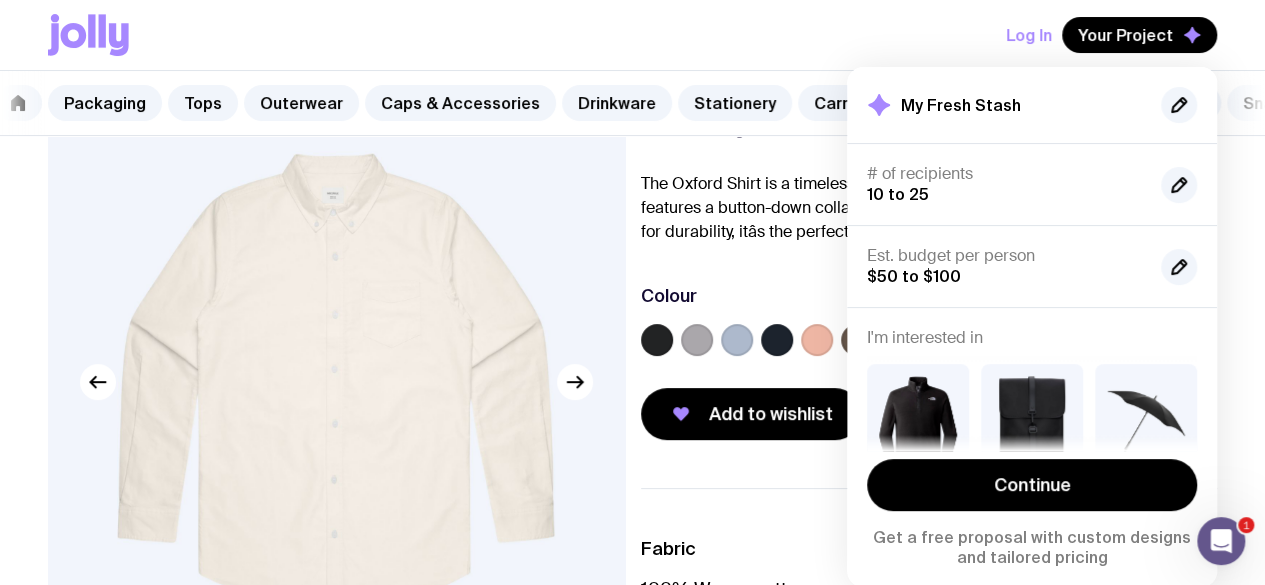 scroll, scrollTop: 145, scrollLeft: 0, axis: vertical 